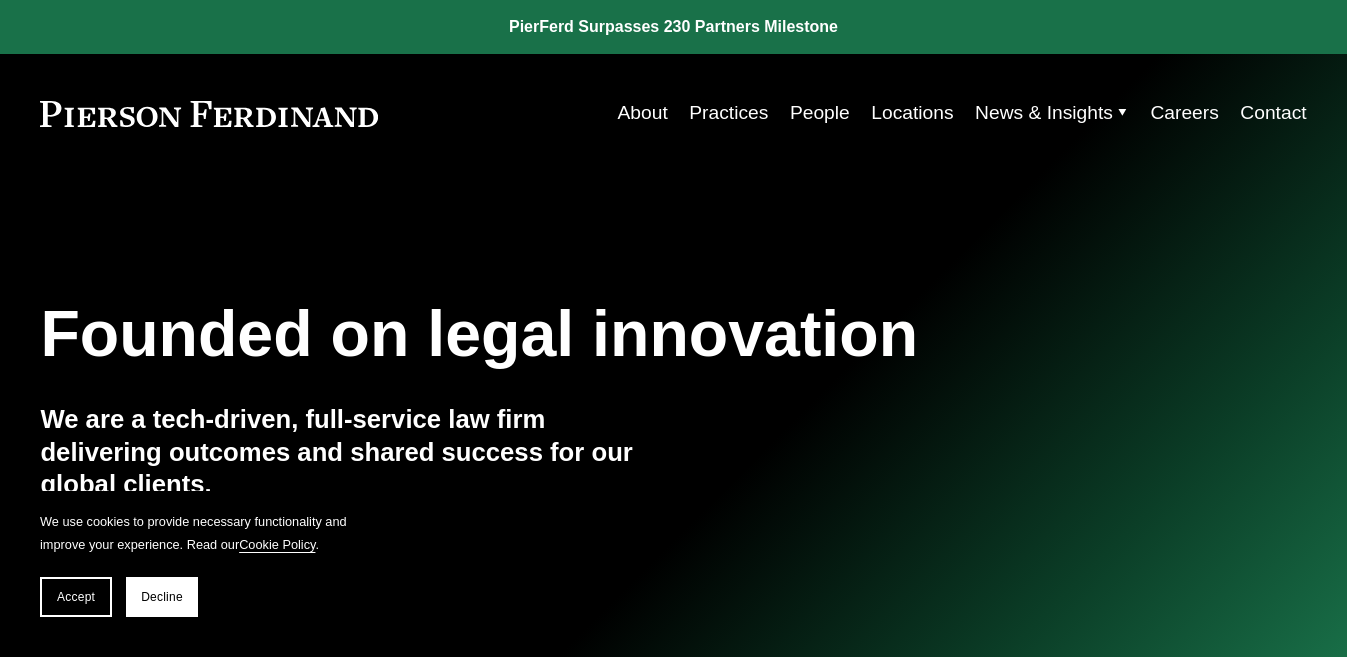 scroll, scrollTop: 0, scrollLeft: 0, axis: both 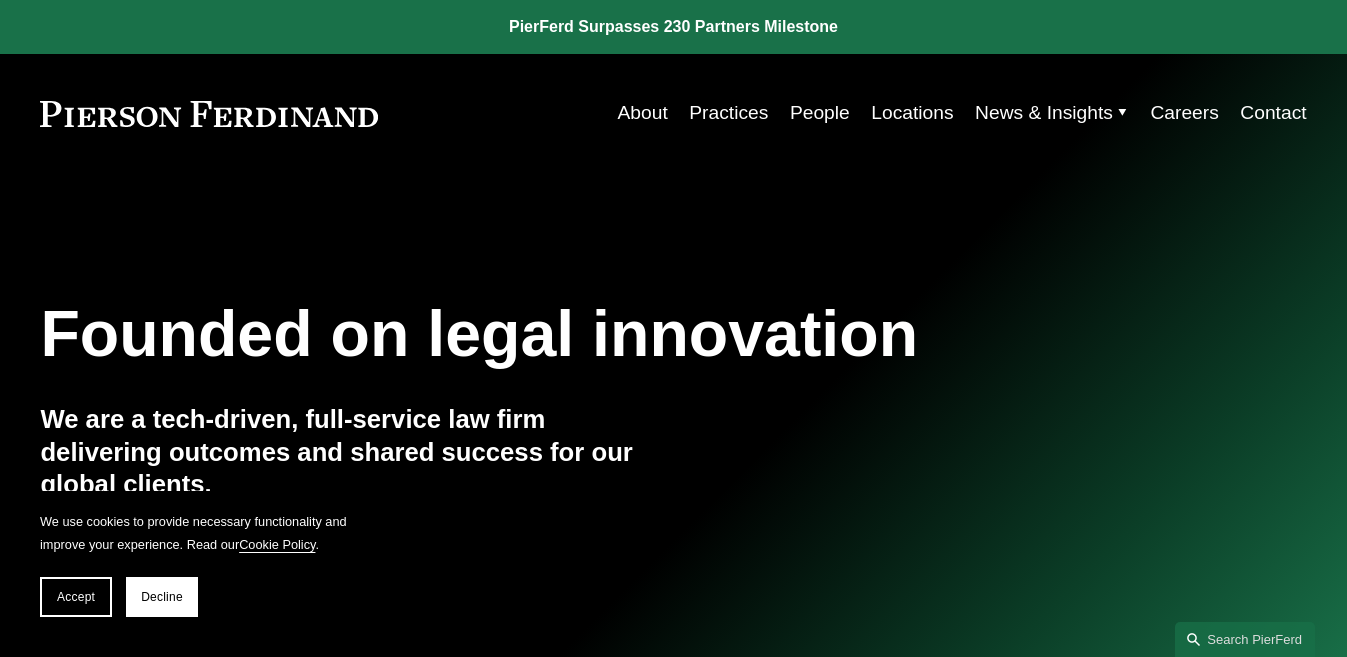 click on "Practices" at bounding box center (728, 113) 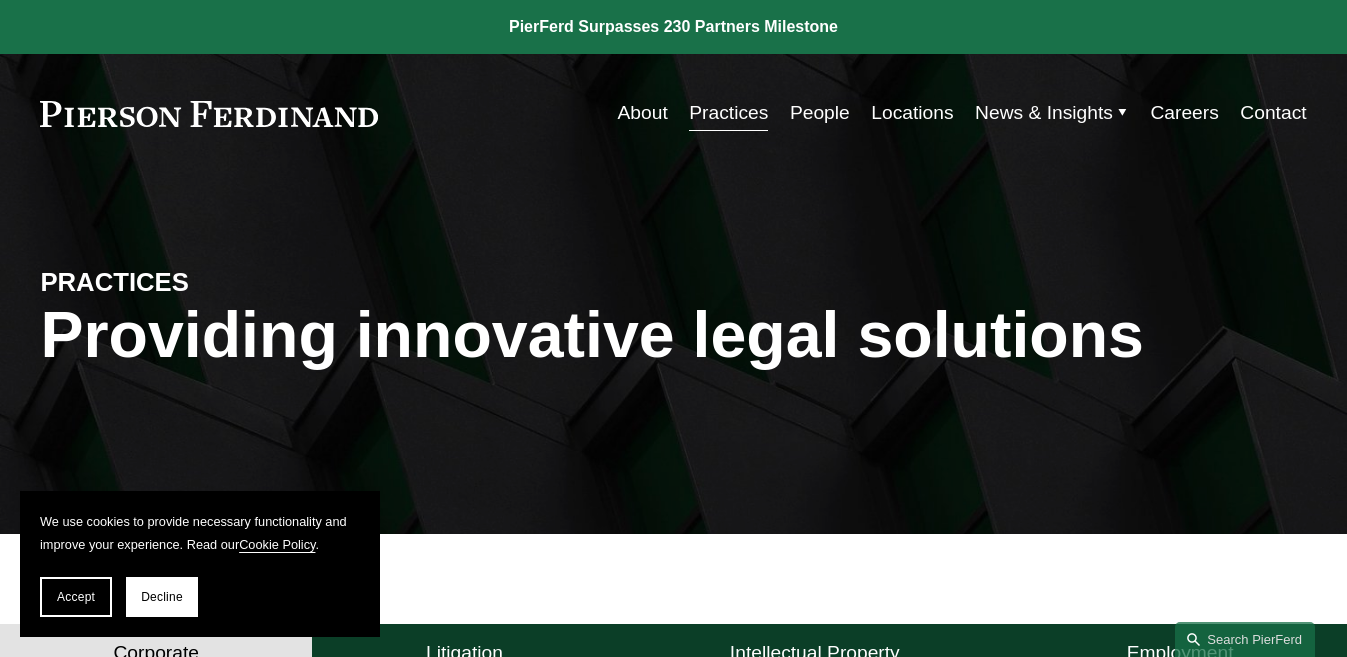 scroll, scrollTop: 0, scrollLeft: 0, axis: both 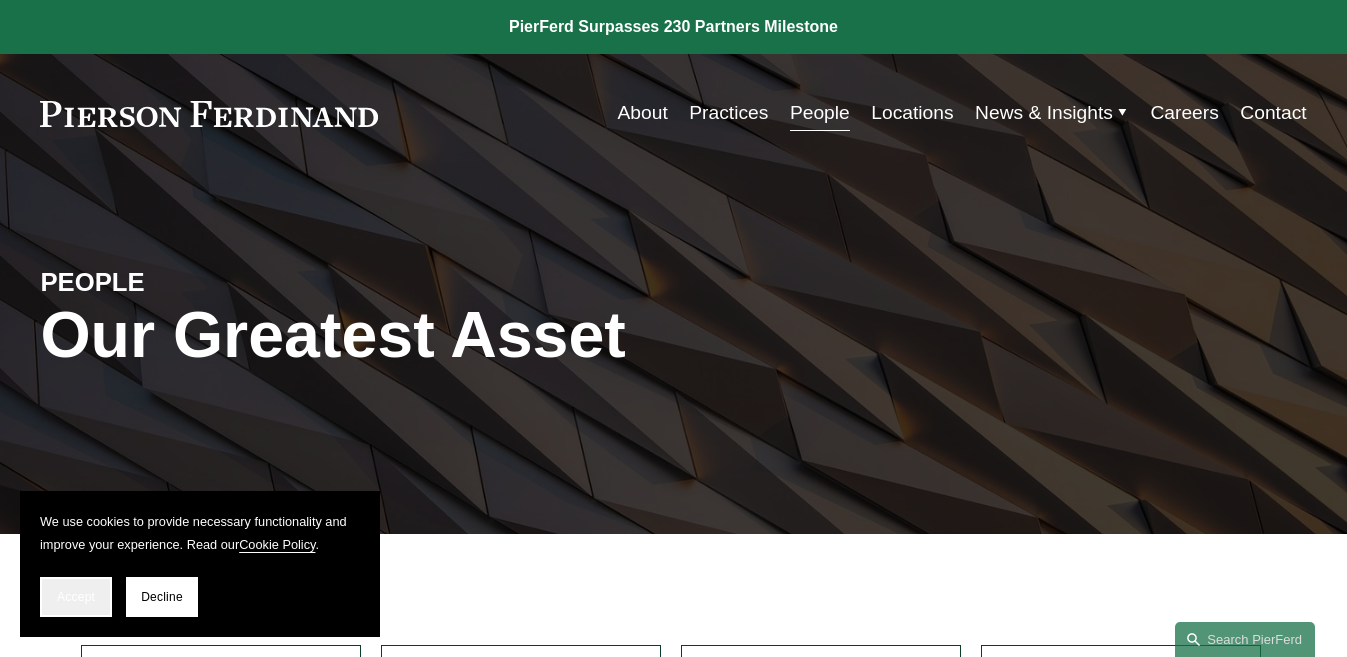 click on "Accept" at bounding box center [76, 597] 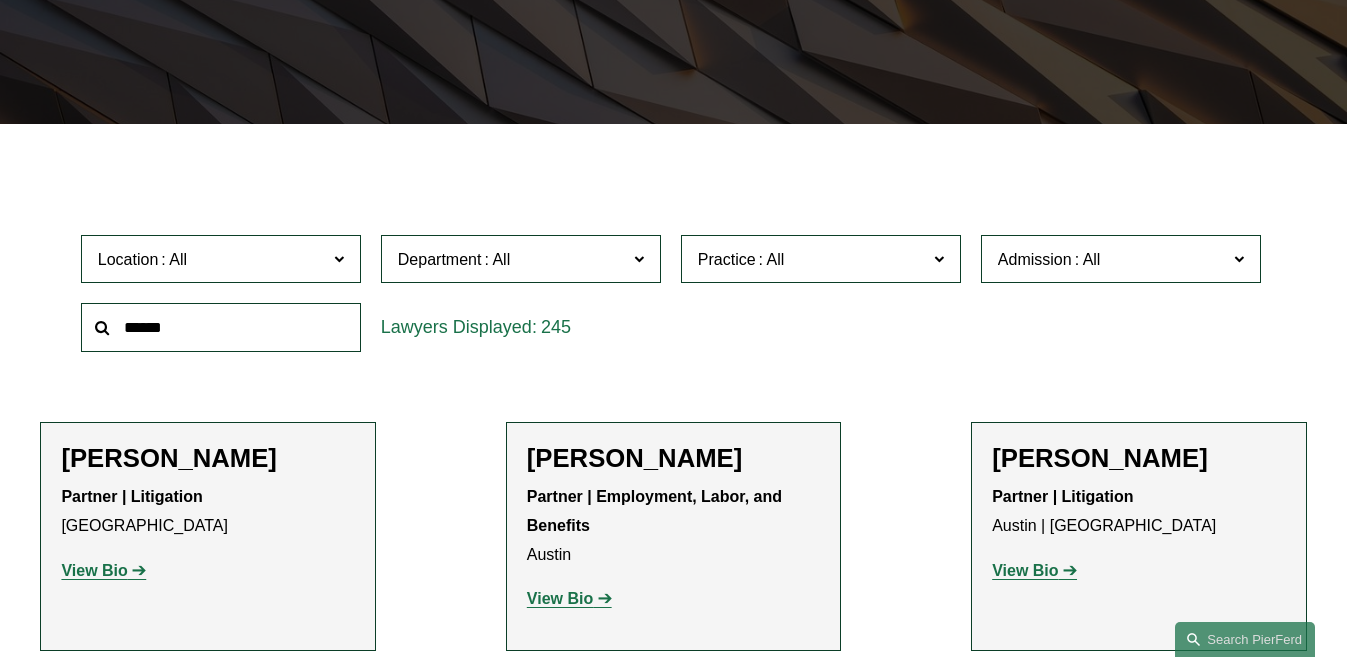 scroll, scrollTop: 400, scrollLeft: 0, axis: vertical 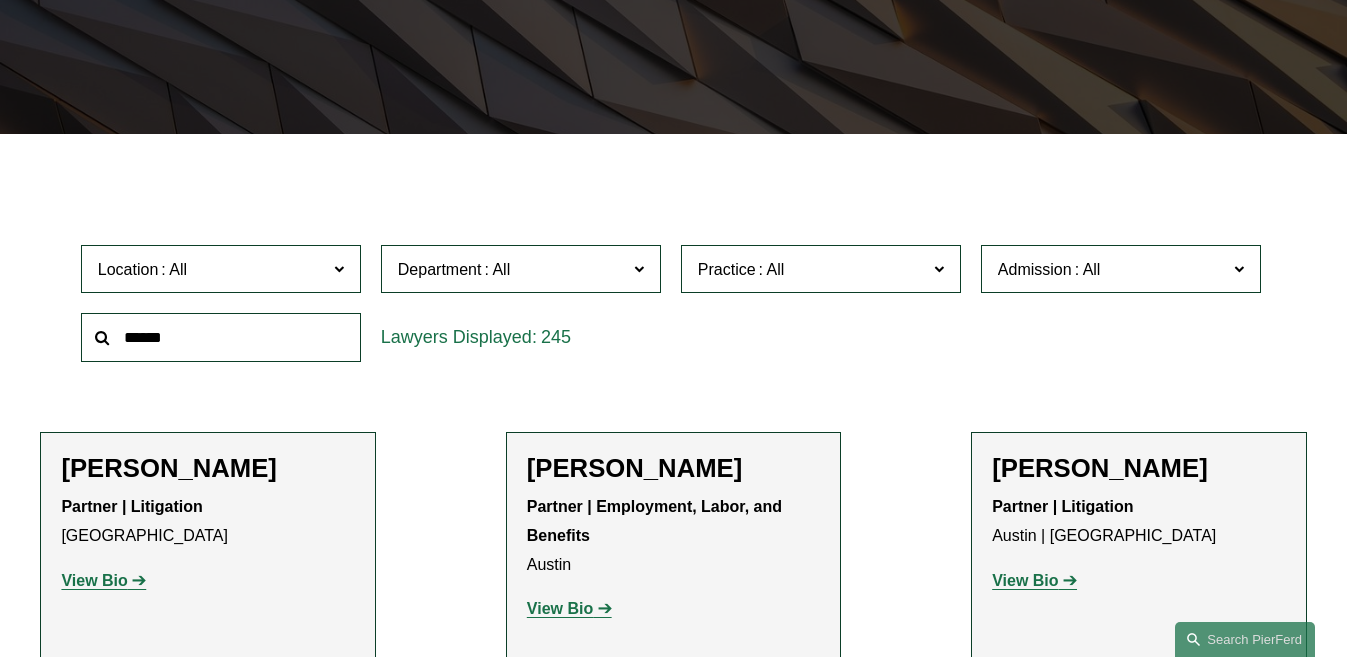 click 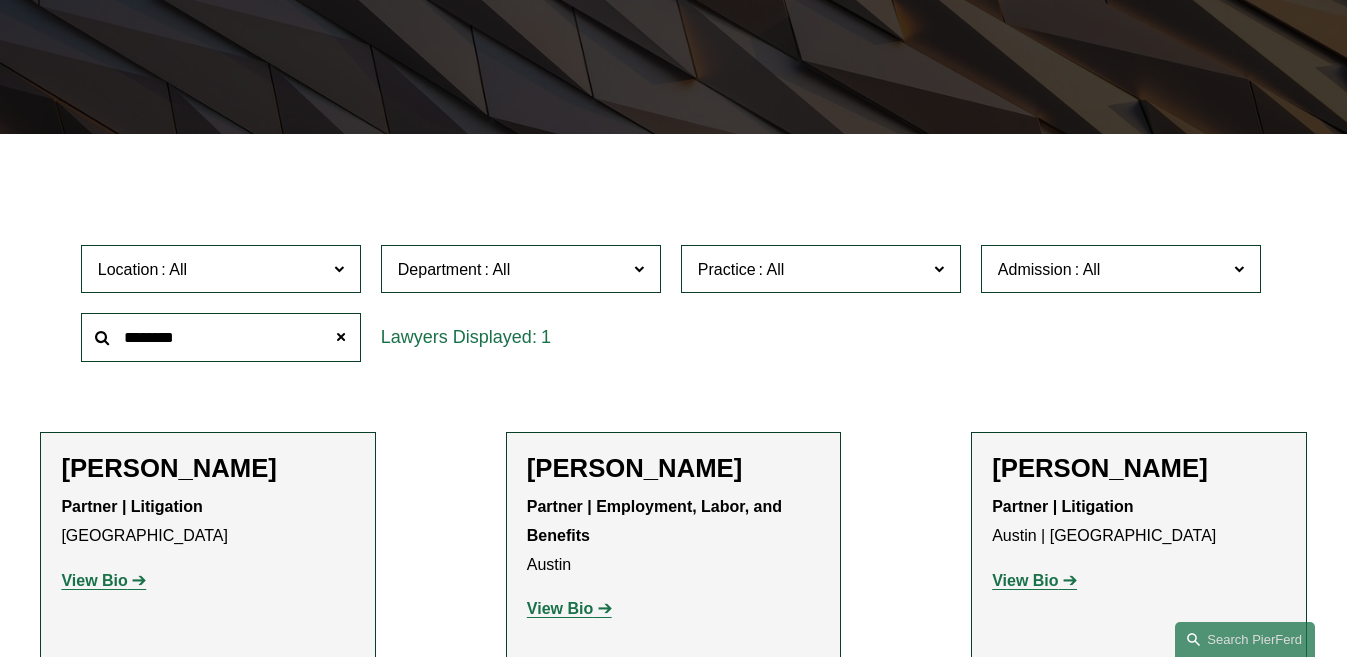 type on "********" 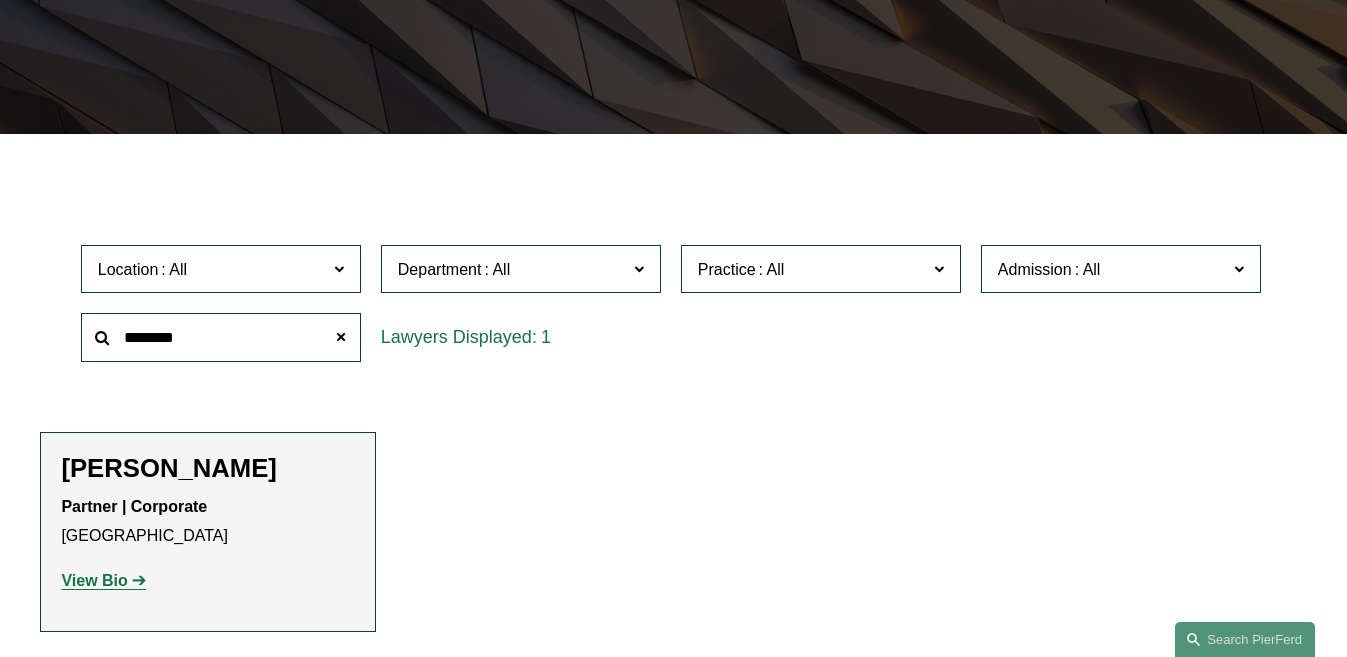 click on "View Bio" 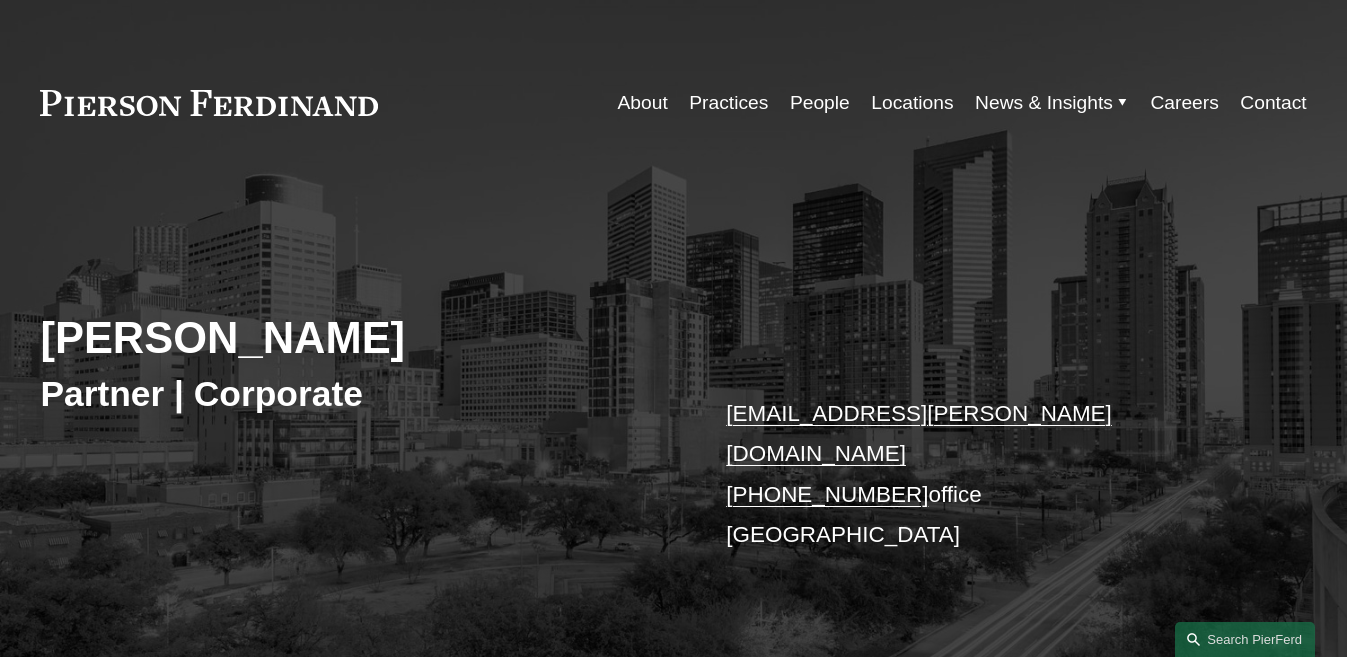 scroll, scrollTop: 0, scrollLeft: 0, axis: both 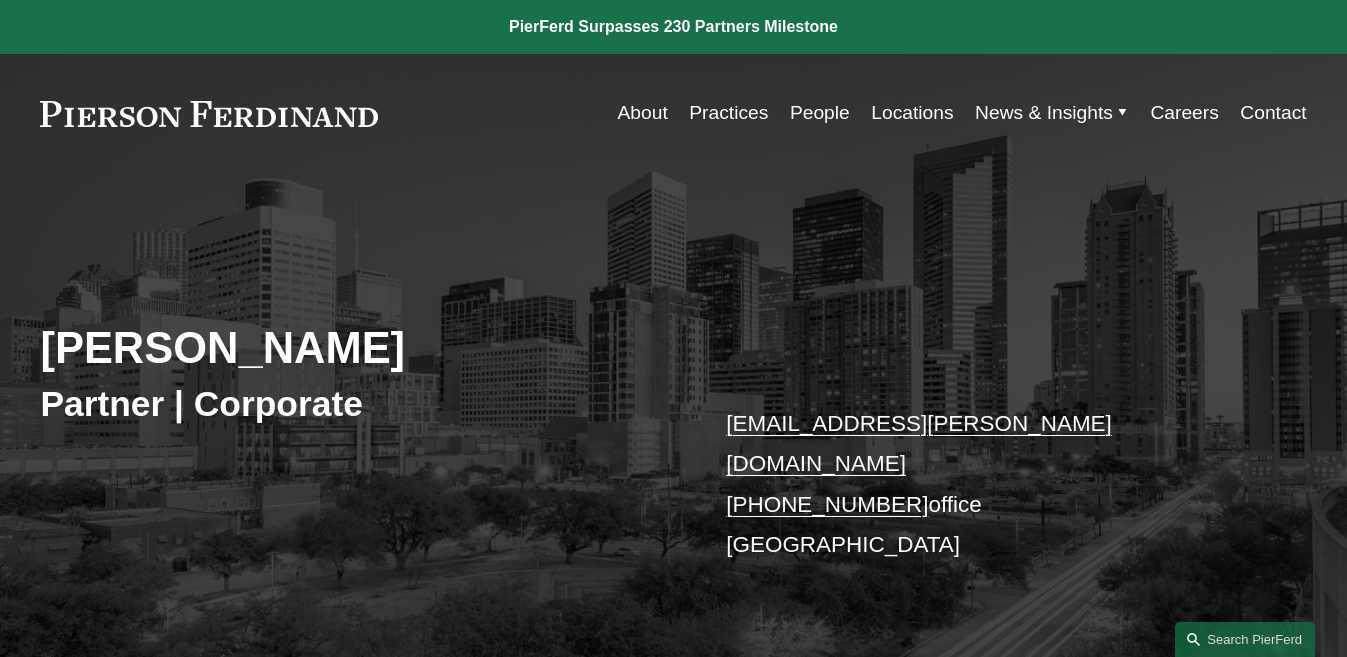 click on "People" at bounding box center [820, 113] 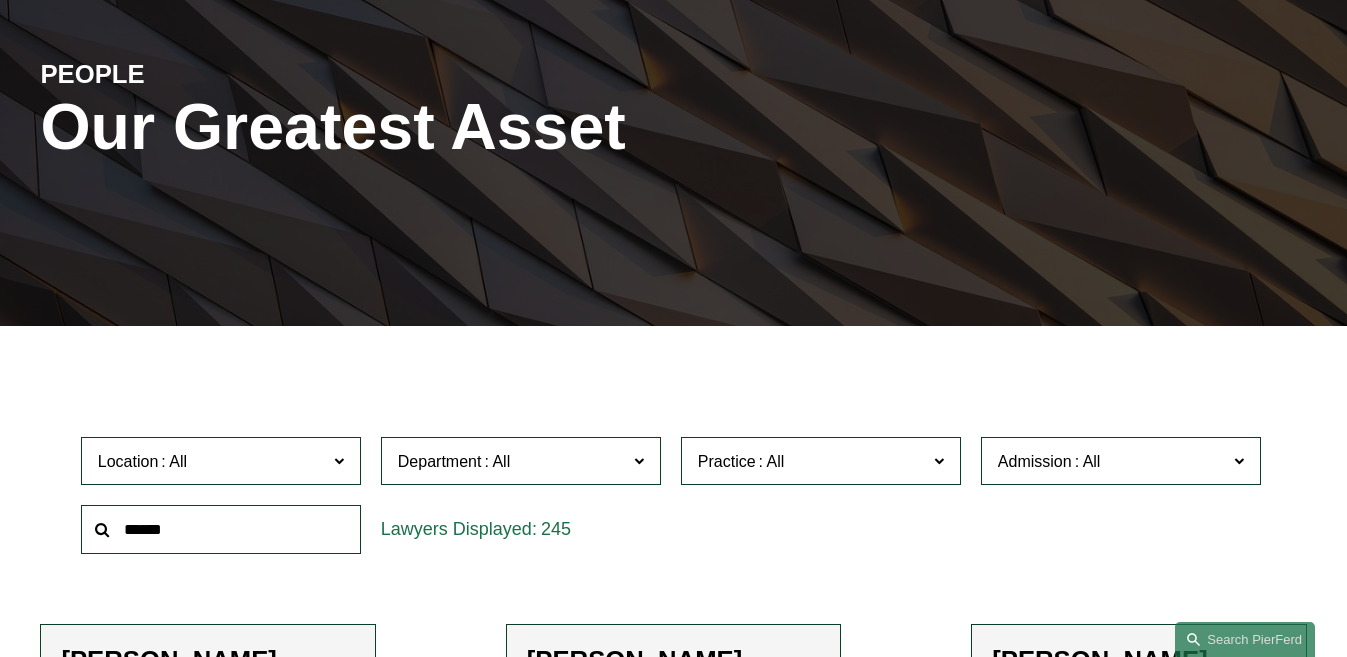 scroll, scrollTop: 300, scrollLeft: 0, axis: vertical 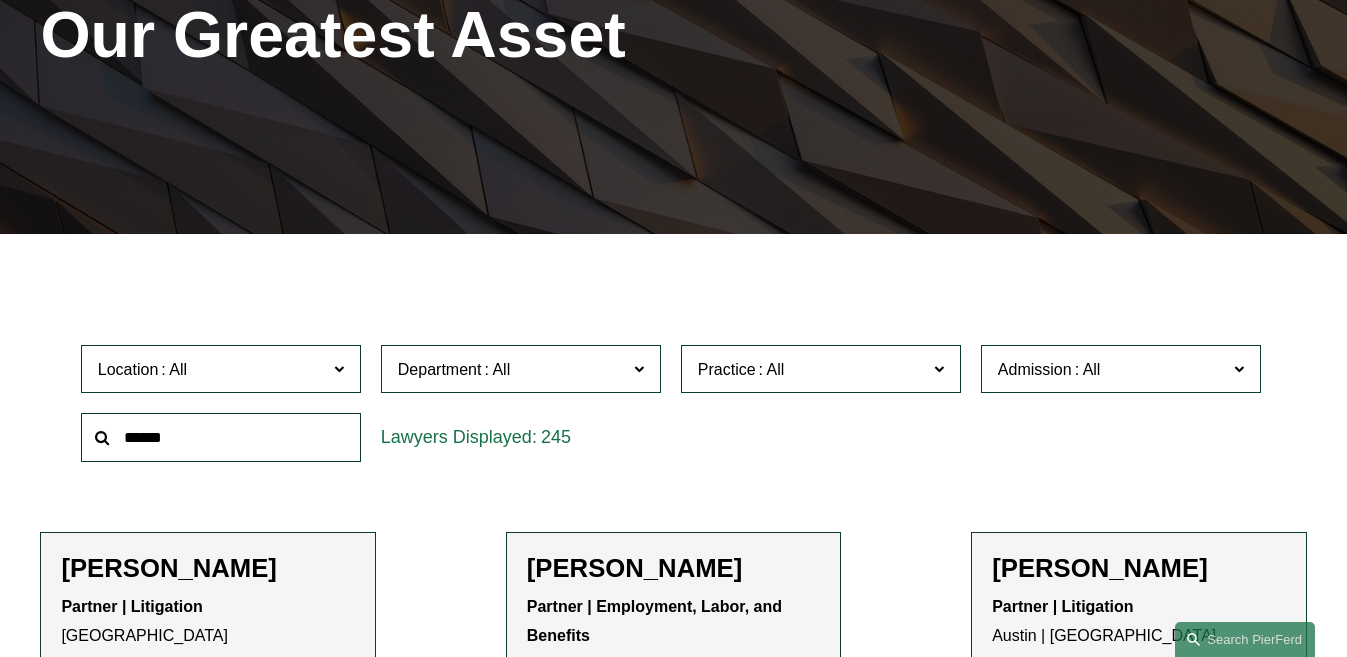 click 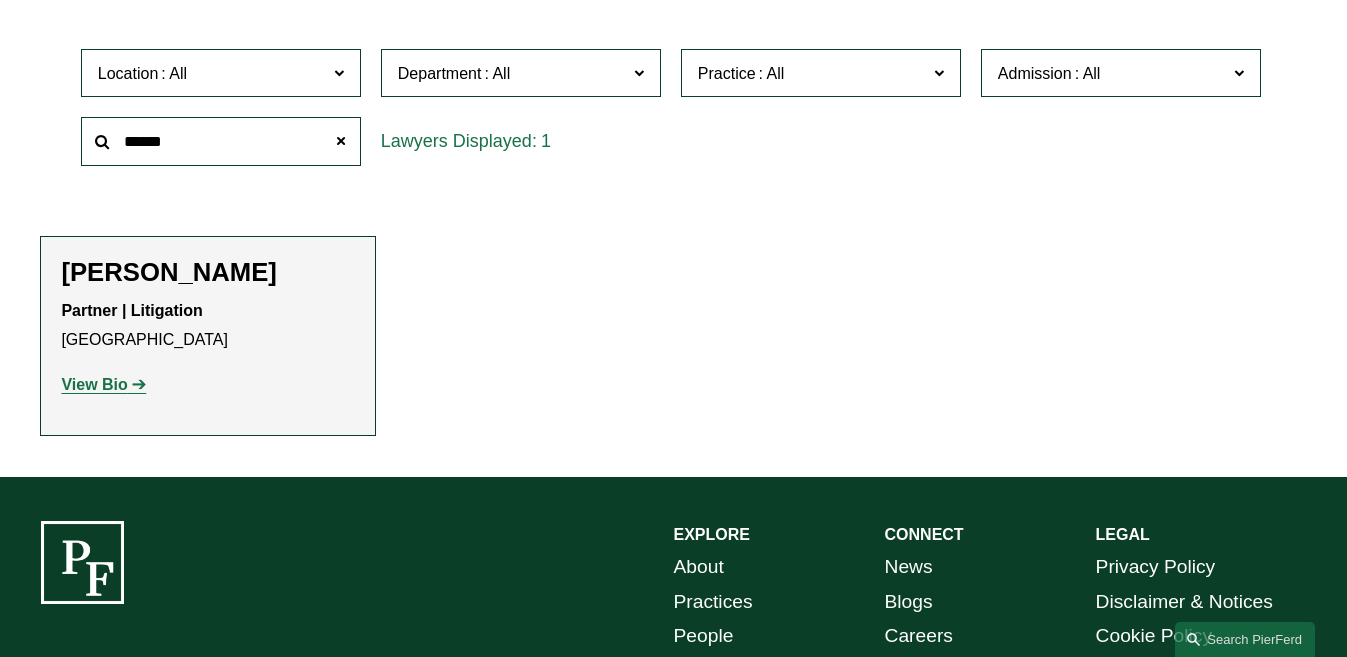 scroll, scrollTop: 600, scrollLeft: 0, axis: vertical 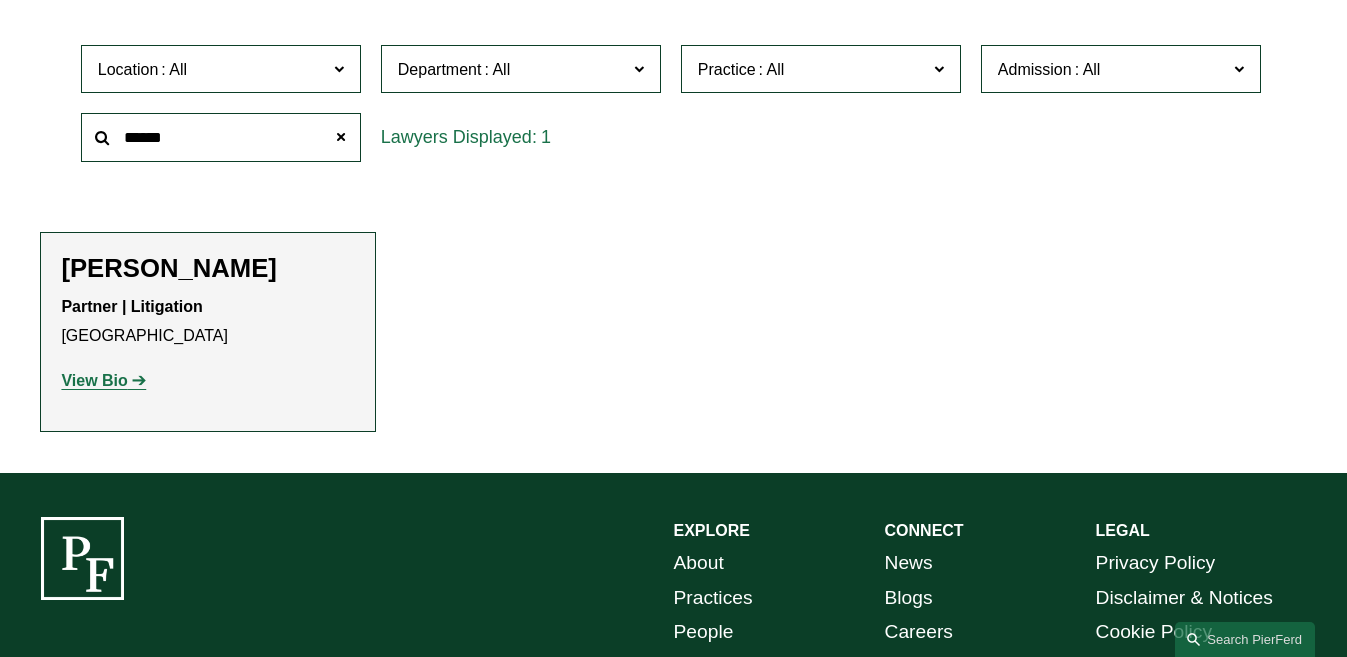 type on "******" 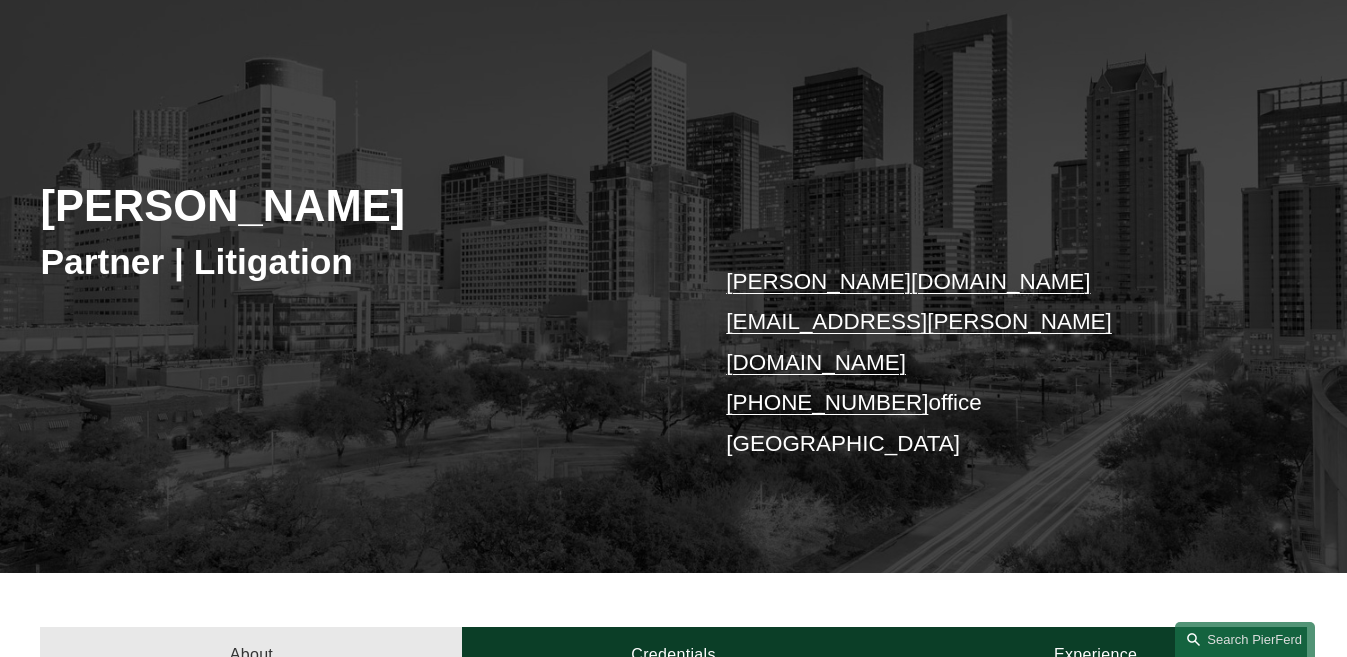 scroll, scrollTop: 0, scrollLeft: 0, axis: both 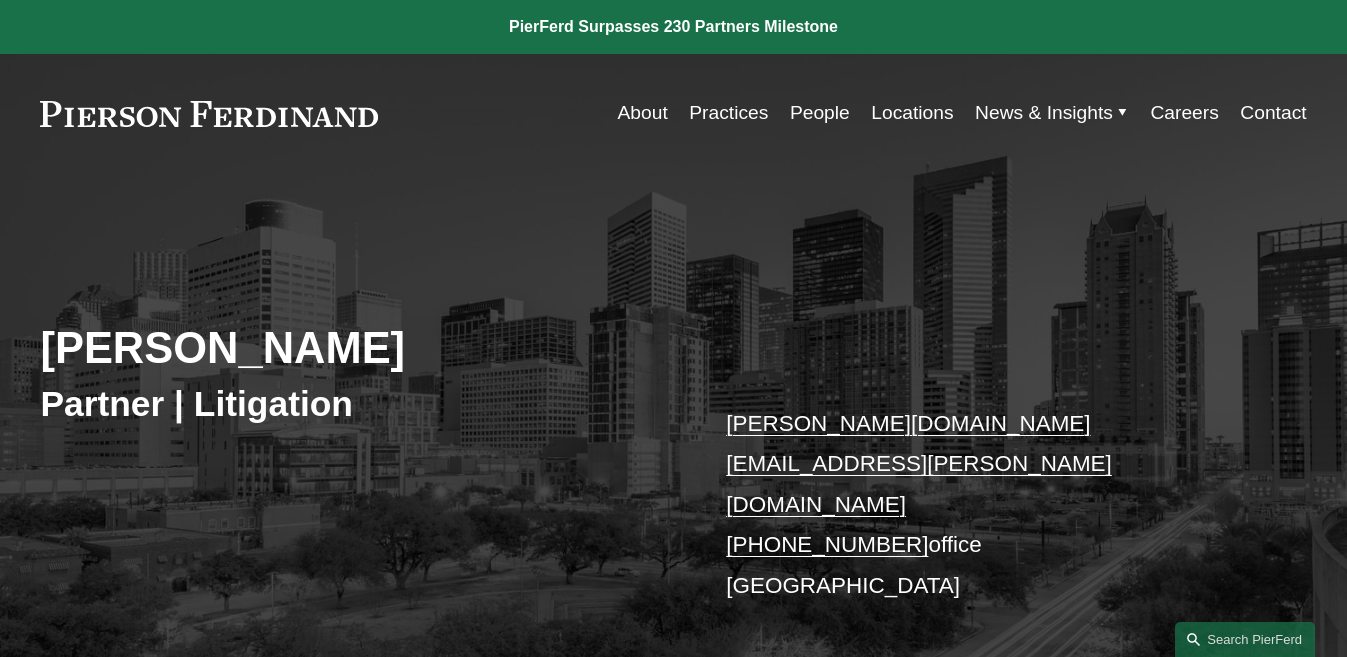 click on "Andrea L. Kim
Partner | Litigation
andrea.kim@pierferd.com +1.832.460.8140  office Houston" at bounding box center (673, 464) 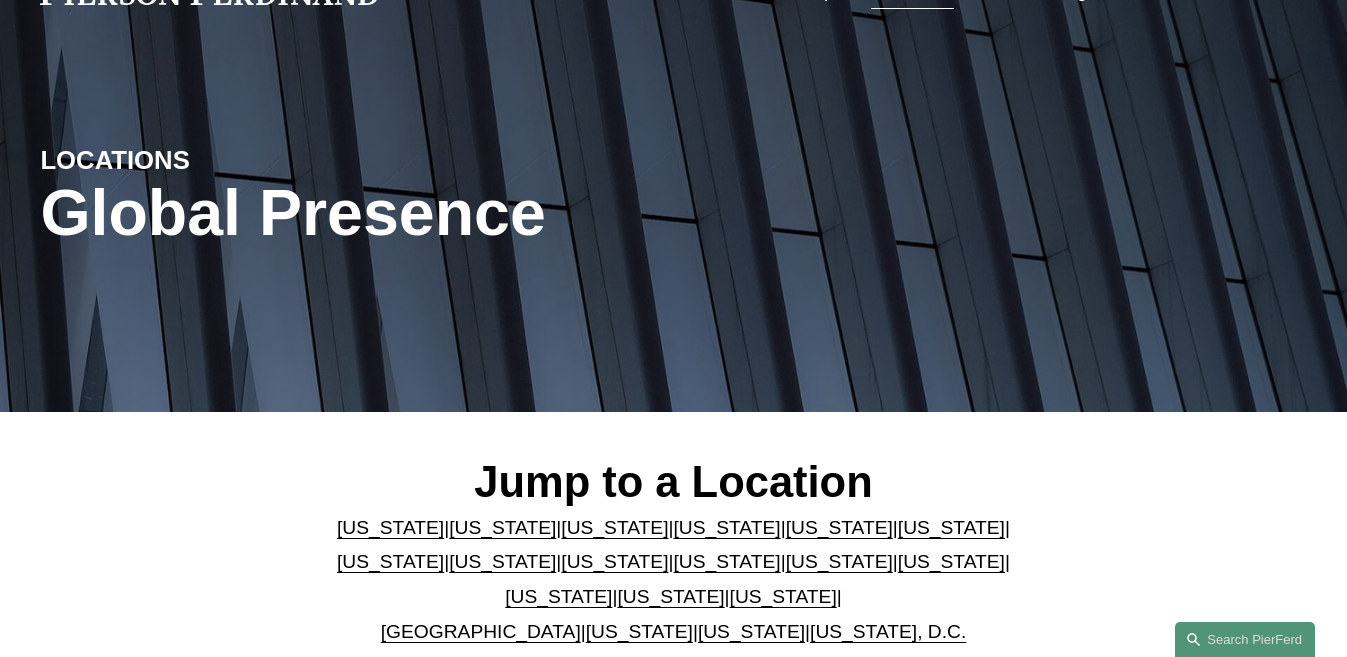 scroll, scrollTop: 300, scrollLeft: 0, axis: vertical 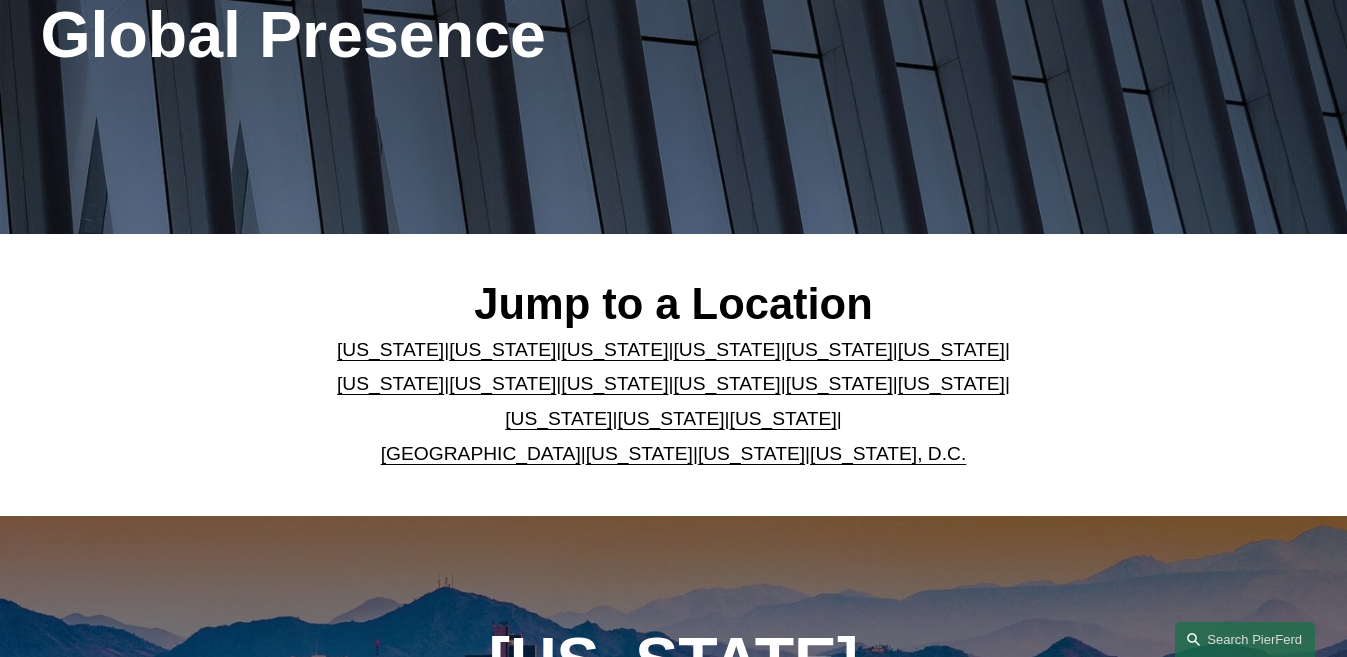 click on "[US_STATE]" at bounding box center [783, 418] 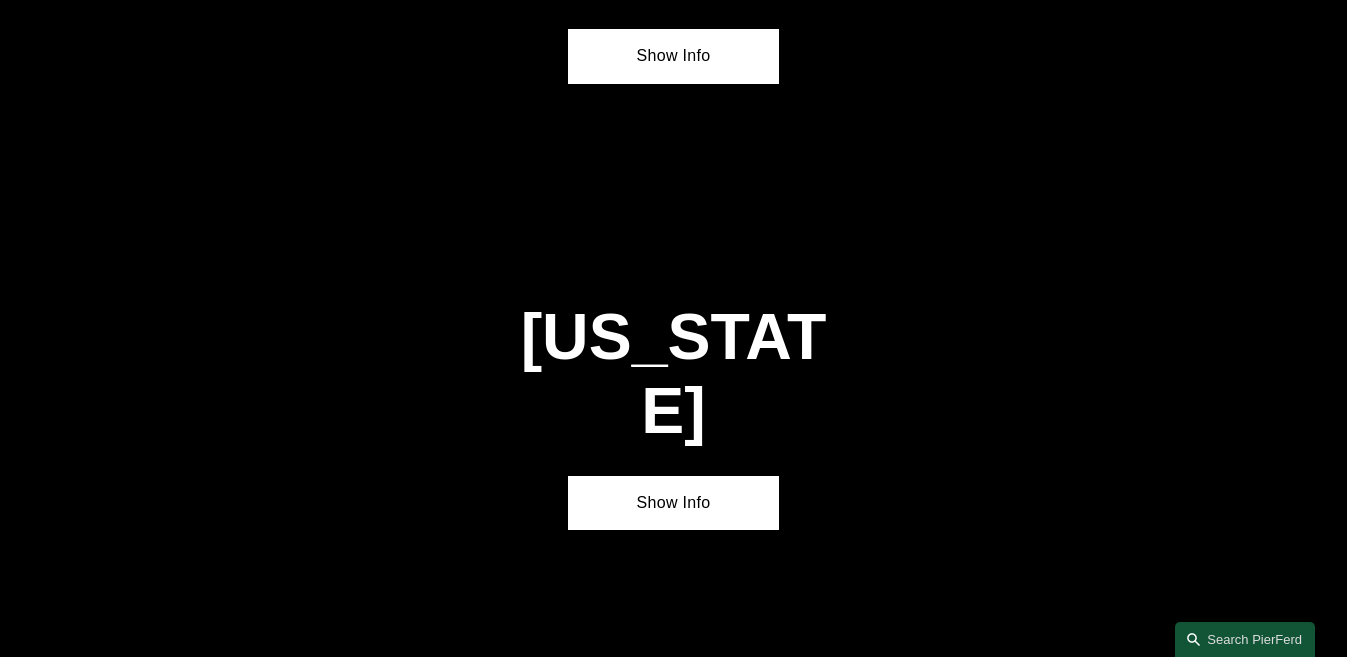 scroll, scrollTop: 6215, scrollLeft: 0, axis: vertical 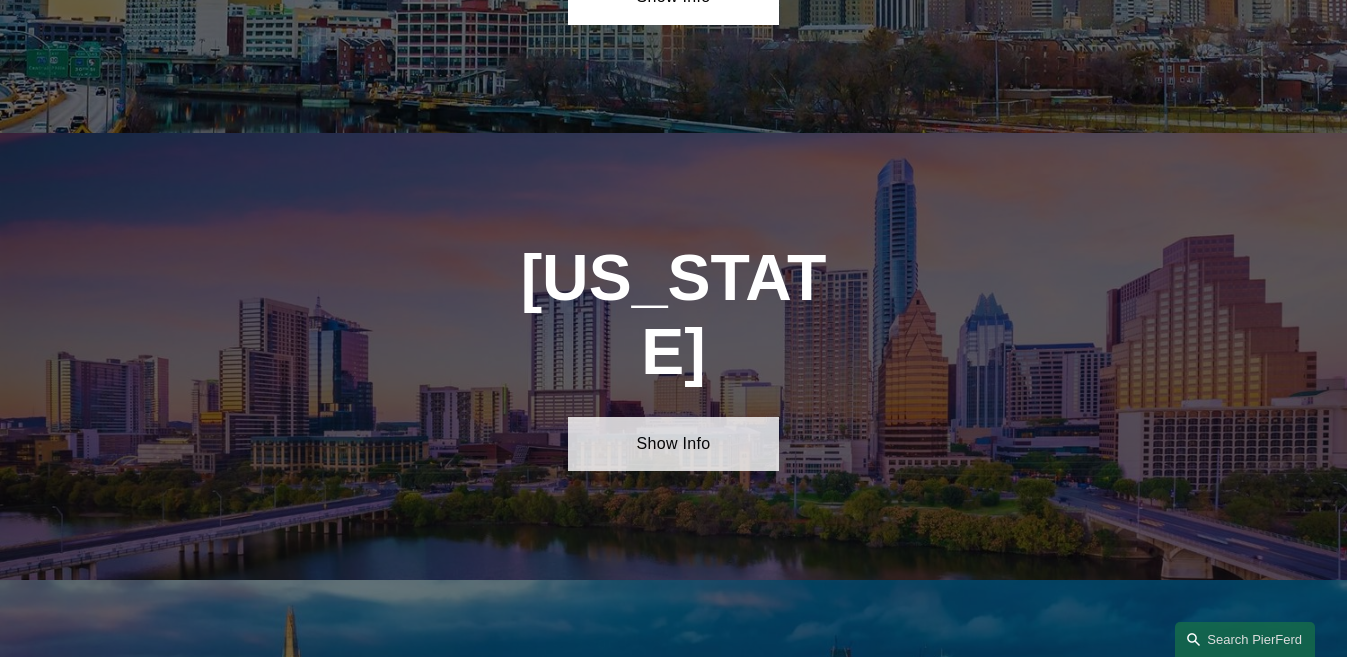 click on "Show Info" at bounding box center [673, 444] 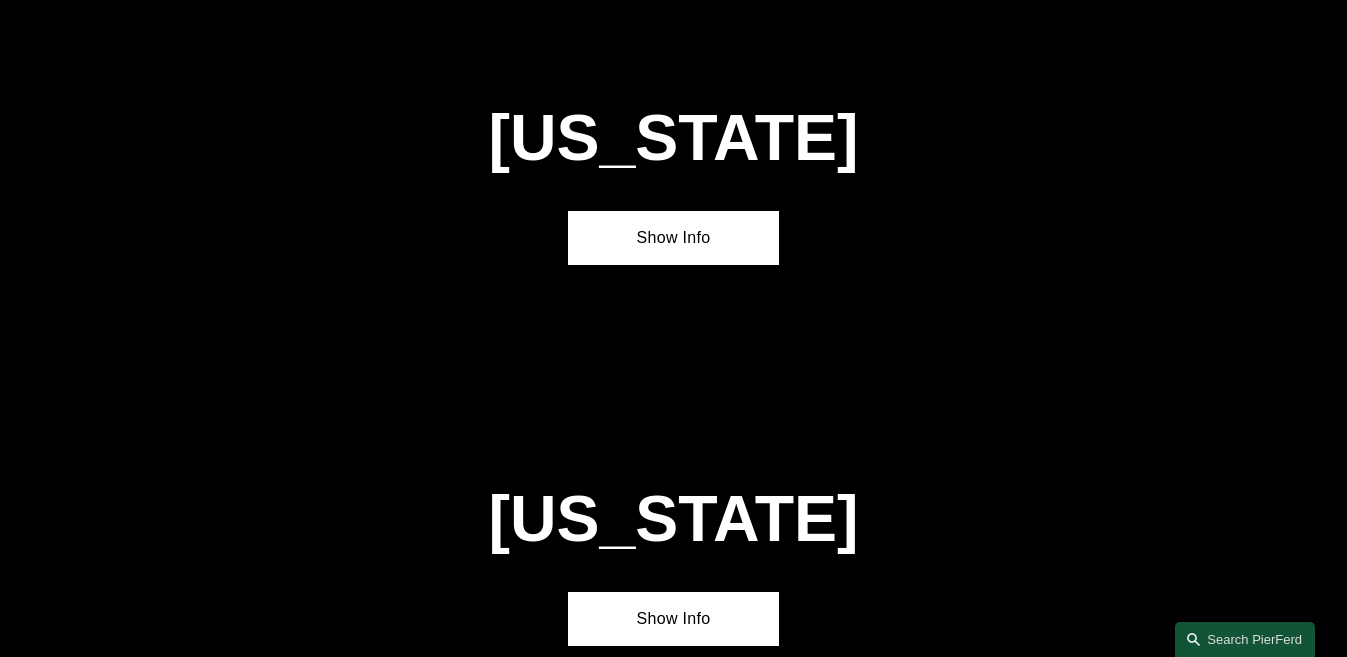 scroll, scrollTop: 4415, scrollLeft: 0, axis: vertical 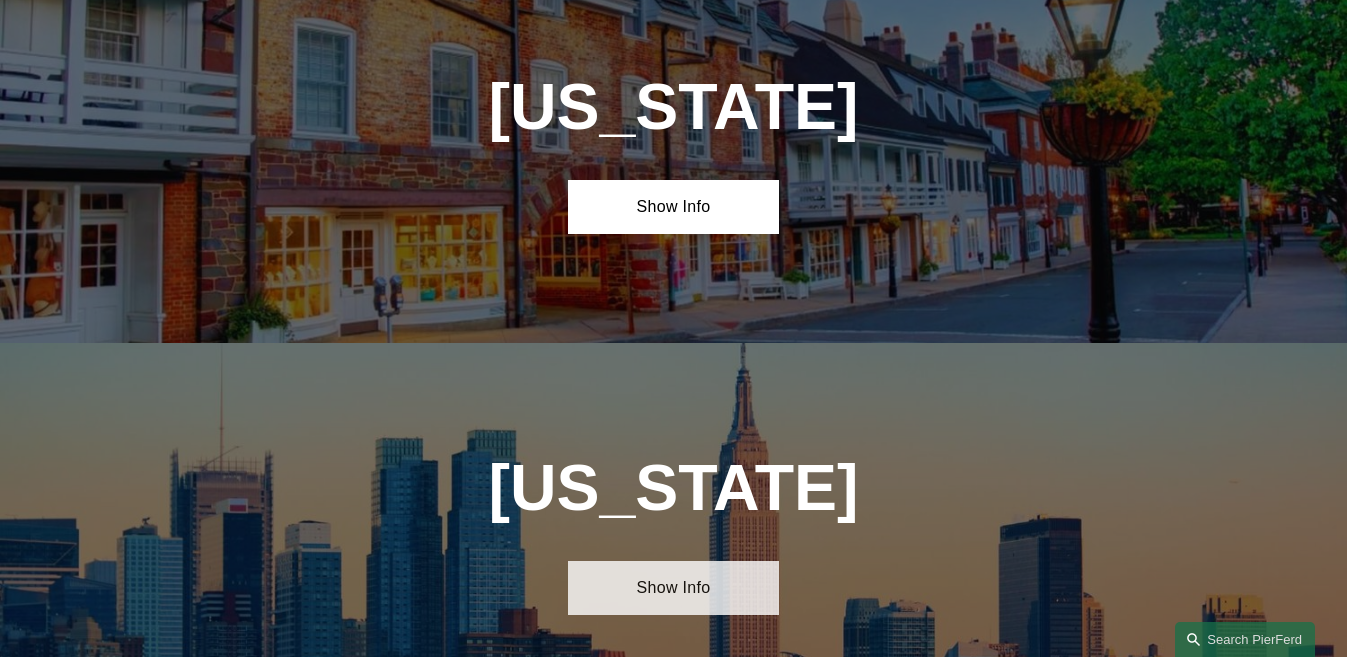 click on "Show Info" at bounding box center [673, 588] 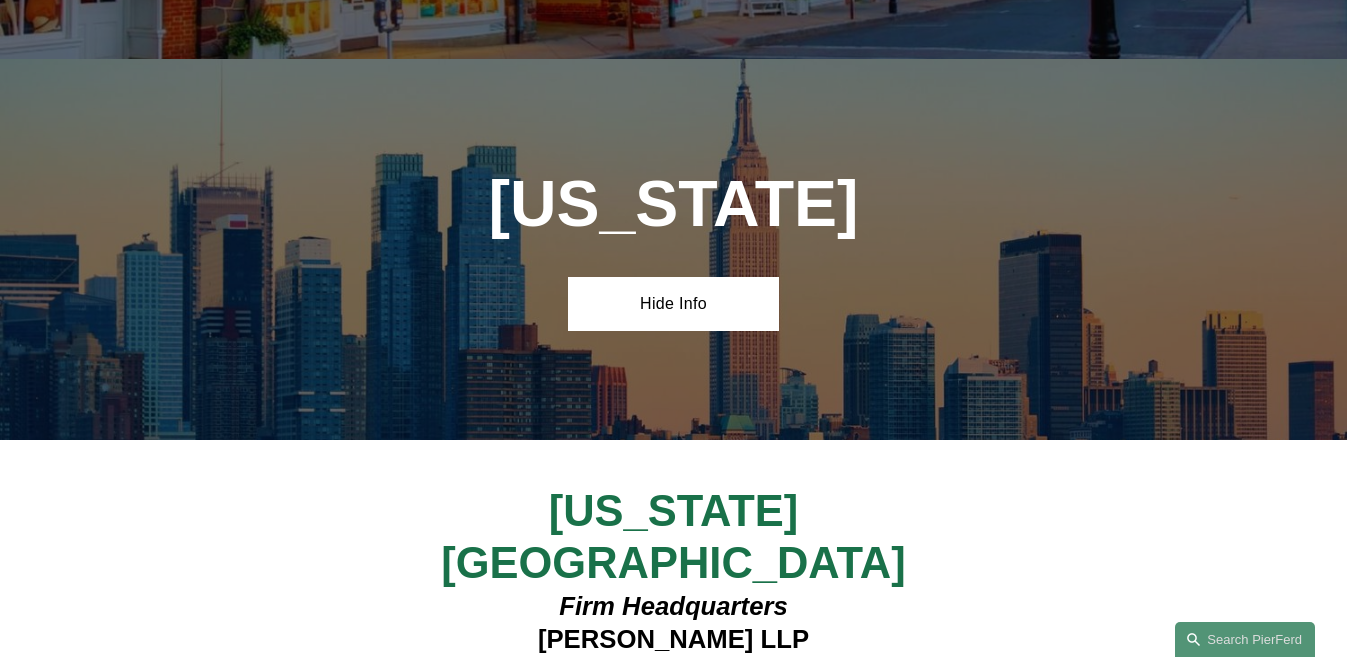 scroll, scrollTop: 4915, scrollLeft: 0, axis: vertical 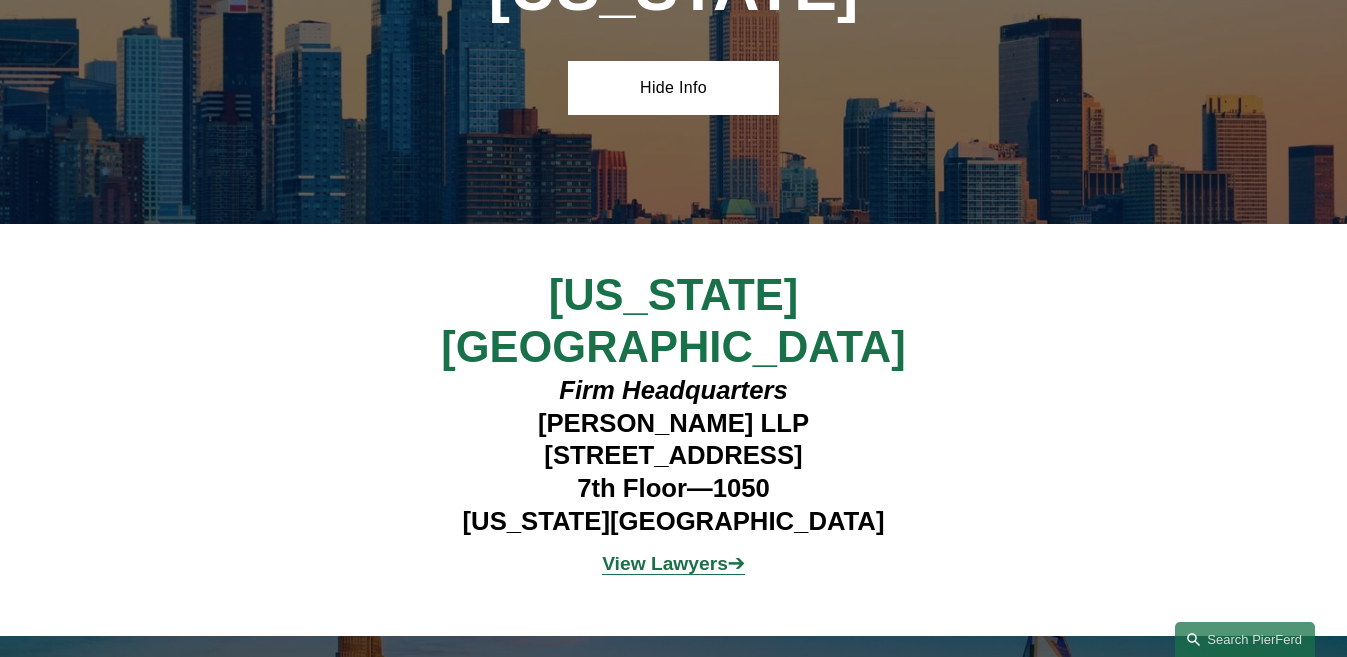 click on "View Lawyers" at bounding box center (665, 563) 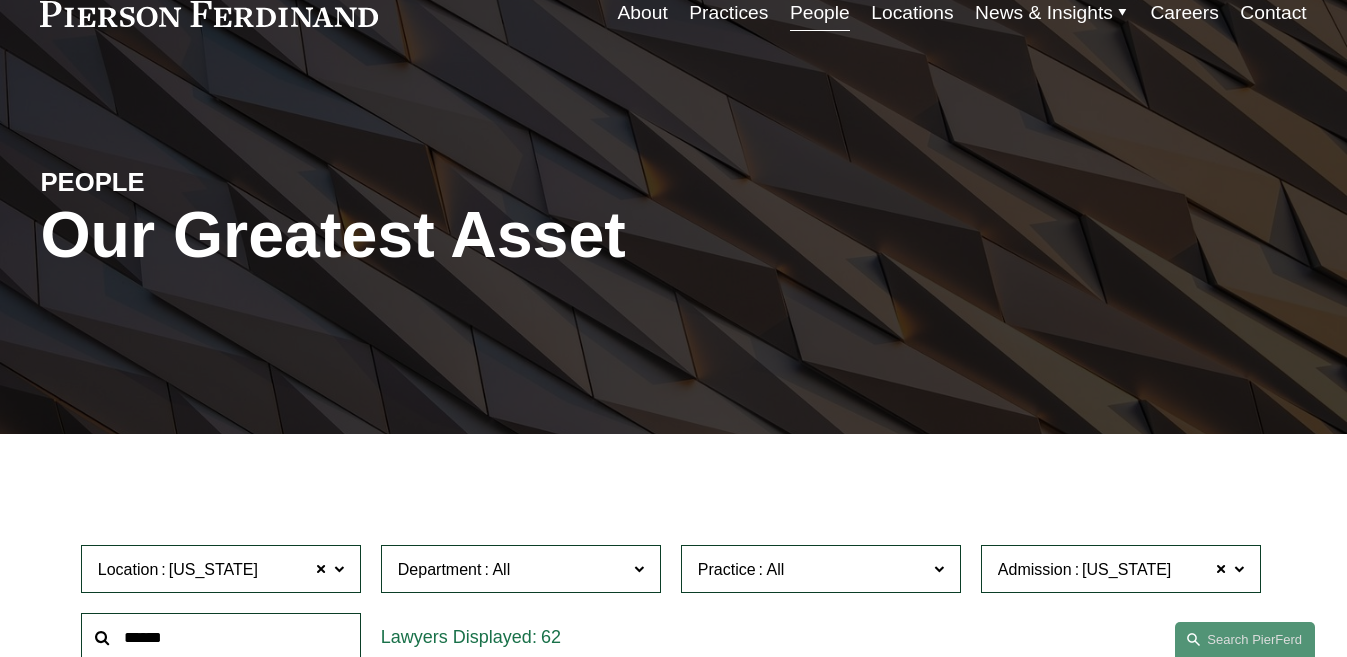 scroll, scrollTop: 400, scrollLeft: 0, axis: vertical 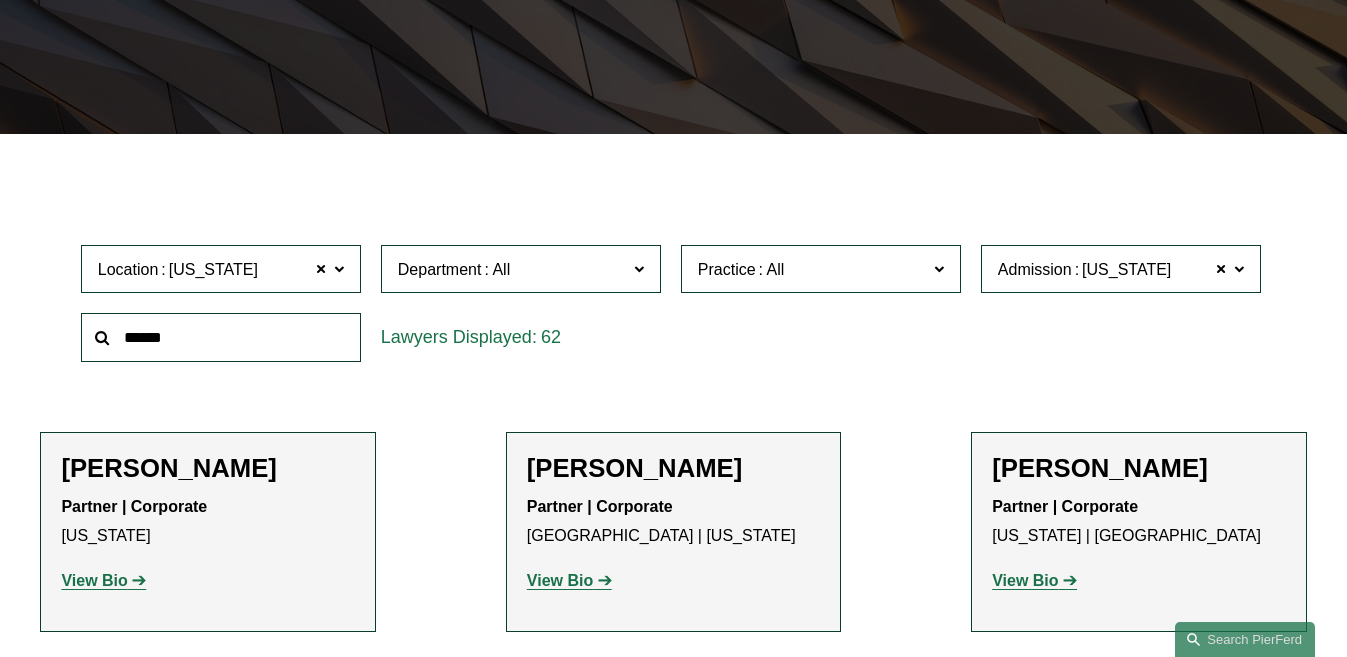 click 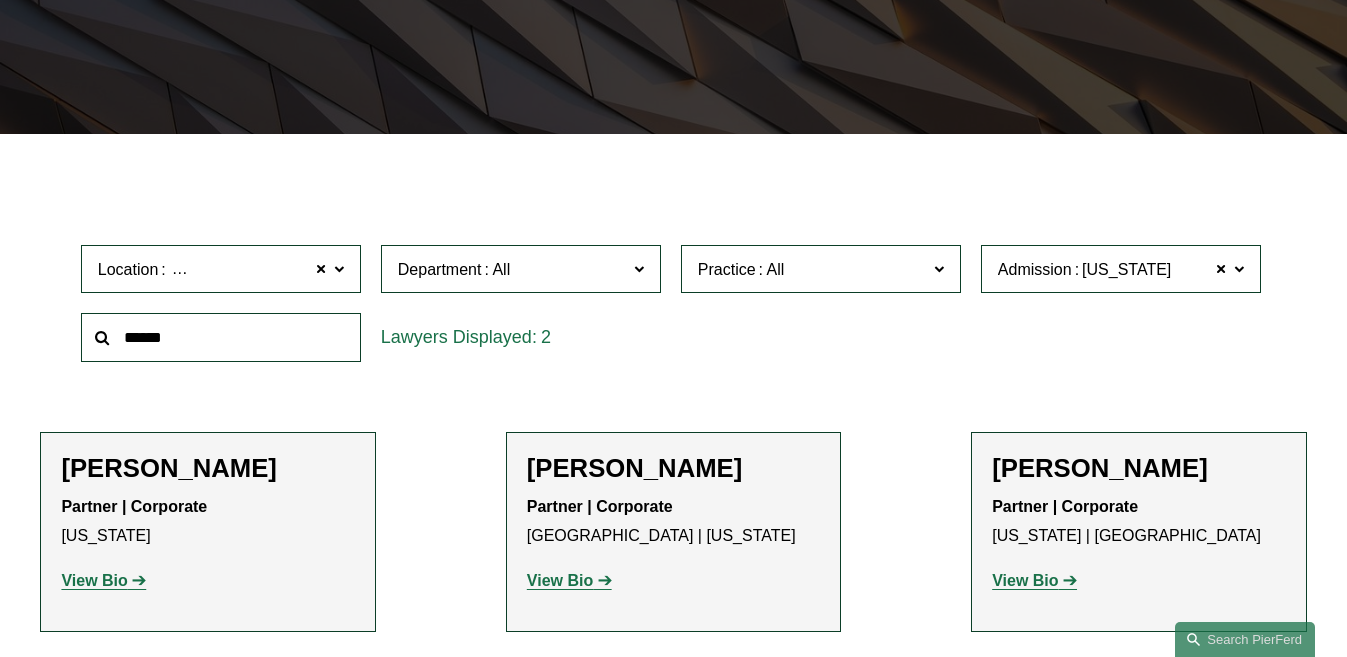 click 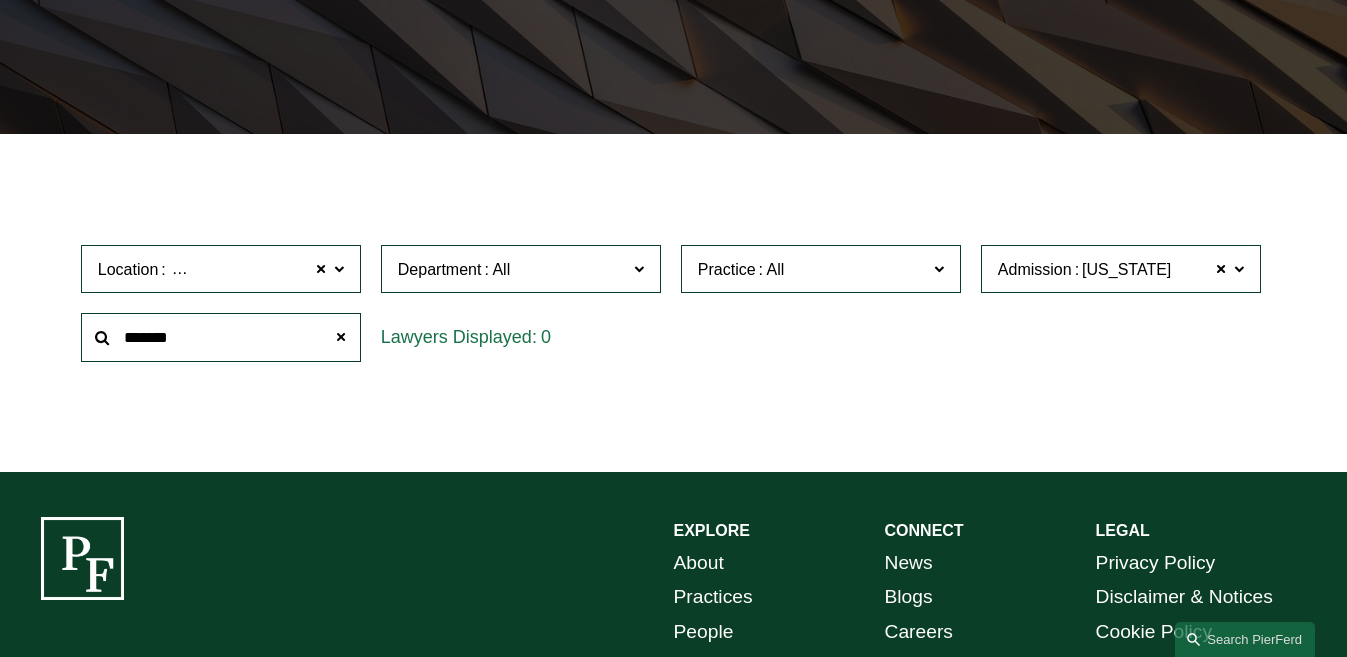click on "*******" 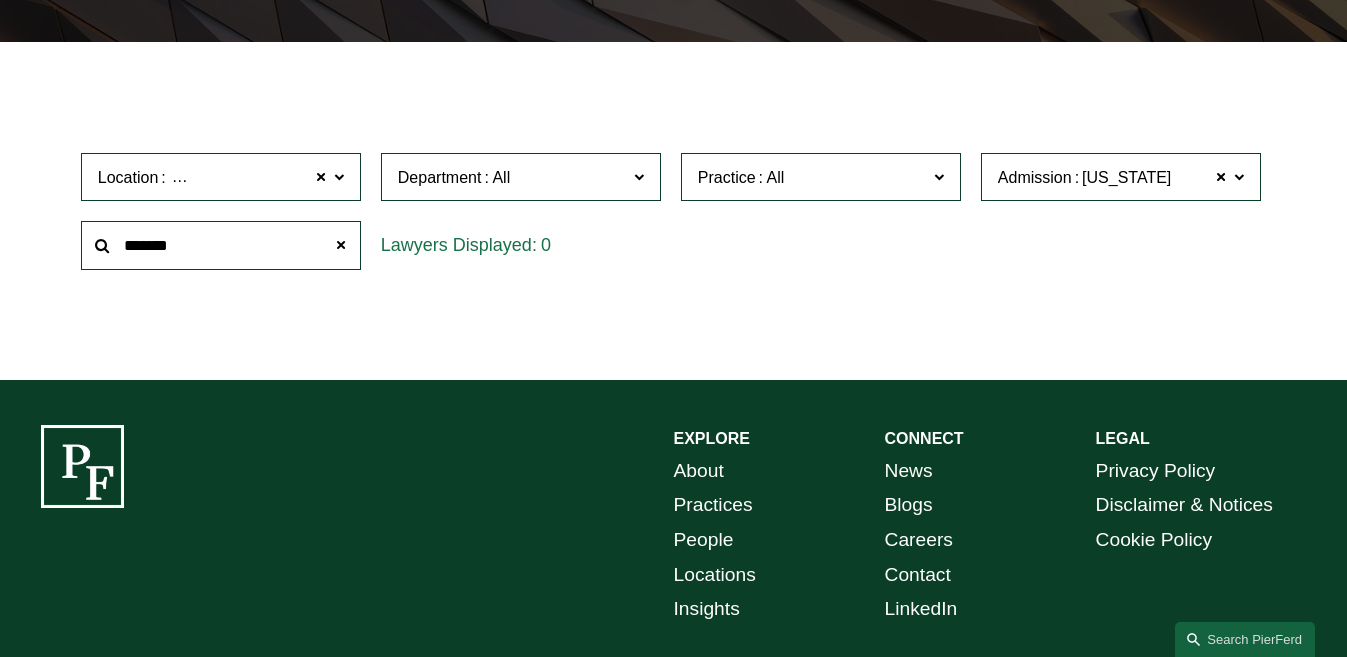 scroll, scrollTop: 600, scrollLeft: 0, axis: vertical 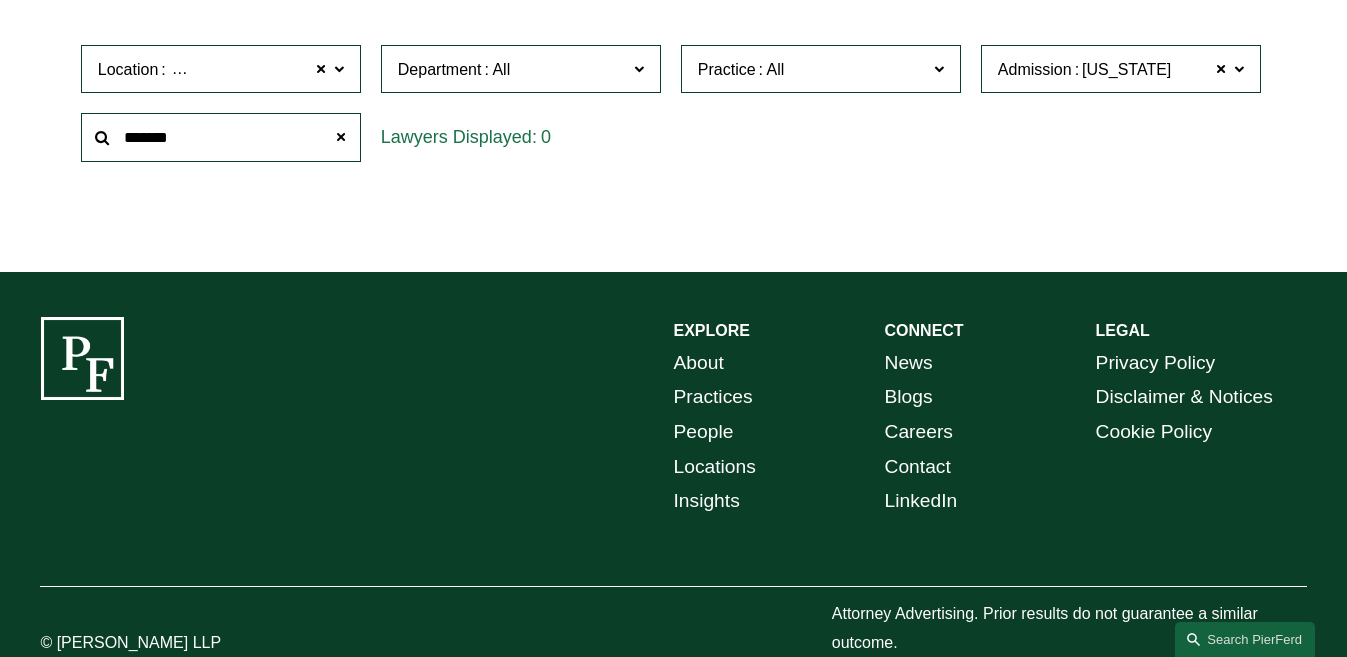 click on "Filter Location Houston Houston All Atlanta Austin Boston Charlotte Chicago Cincinnati Cleveland Columbus Dallas Denver Detroit Houston London Los Angeles Miami New York Northern Virginia Palo Alto Philadelphia Phoenix Princeton Seattle Tampa Washington, D.C. Wilmington Department All Corporate Employment, Labor, and Benefits Intellectual Property Litigation Practice All Antitrust Counseling Appellate Arbitration and Mediation Banking and Financial Services Bankruptcy, Financial Restructuring, and Reorganization Broker-Dealer Regulation Cannabis, Hemp & CBD Capital Markets Civil Pretrial and Trial Services Class Action Defense Commercial Litigation Commercial Transactions Commodities, Futures & Derivatives Communications & Media Condemnation and Eminent Domain Construction and Design Professional Copyrights Cyber, Privacy & Technology Education Emerging Companies Employment and Labor Energy, Gas, and Oil Law Energy, Renewables, and Sustainability Entertainment Environmental, Health, and Safety FDA Franchising" 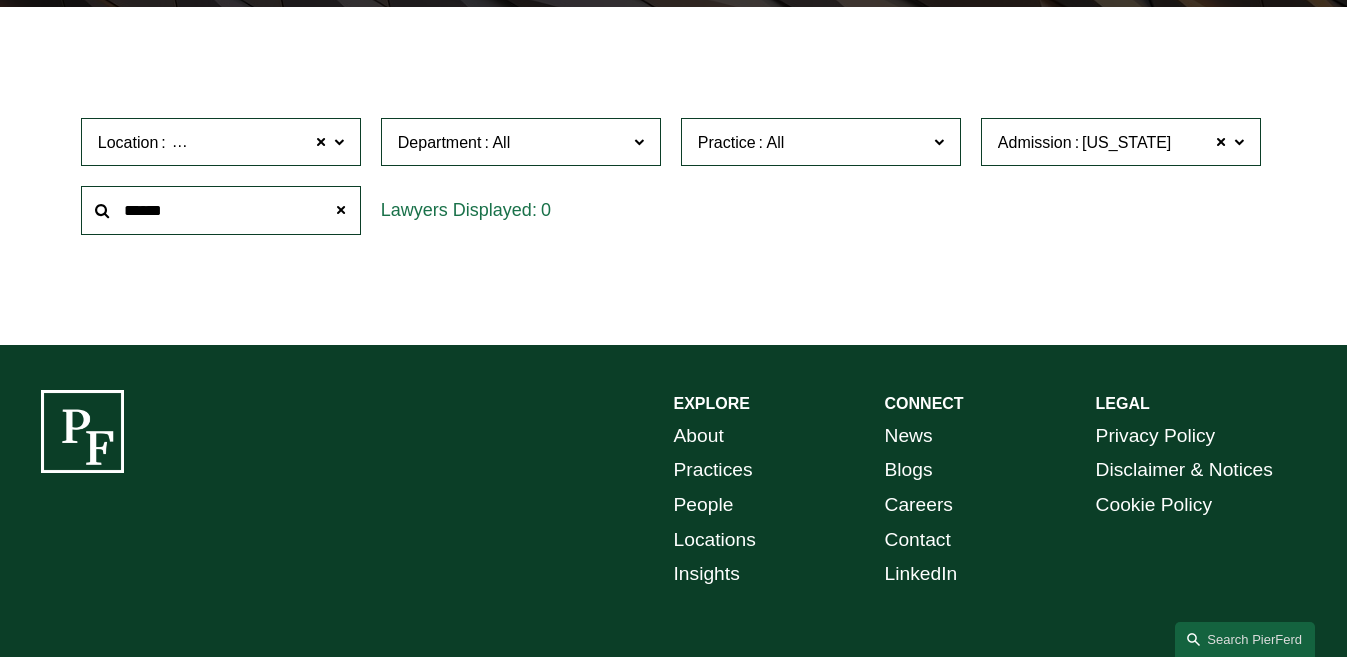 scroll, scrollTop: 529, scrollLeft: 0, axis: vertical 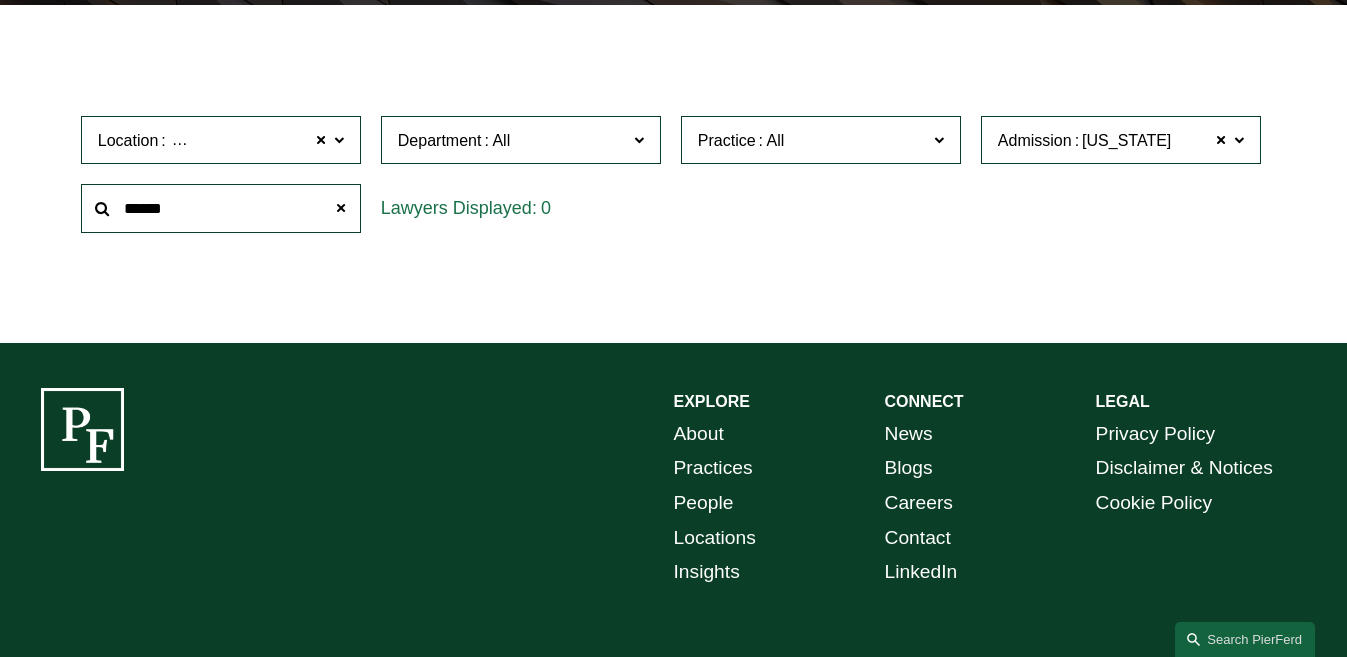 click on "******" 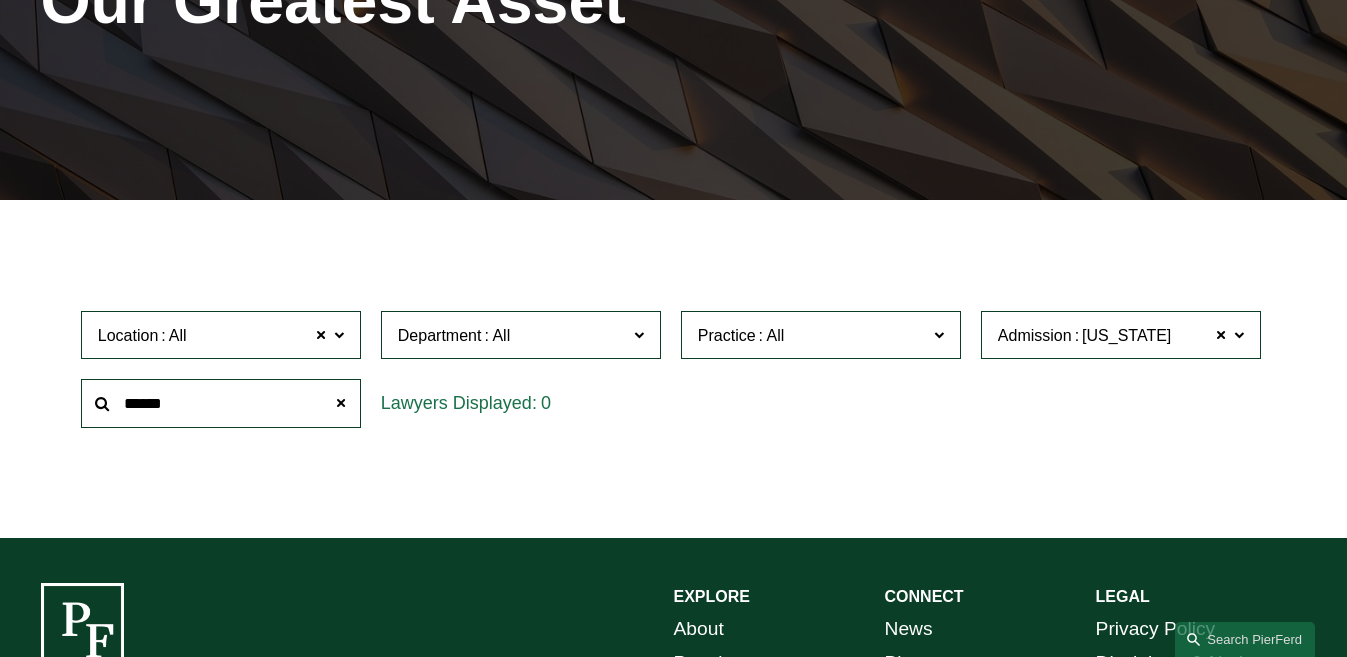 scroll, scrollTop: 329, scrollLeft: 0, axis: vertical 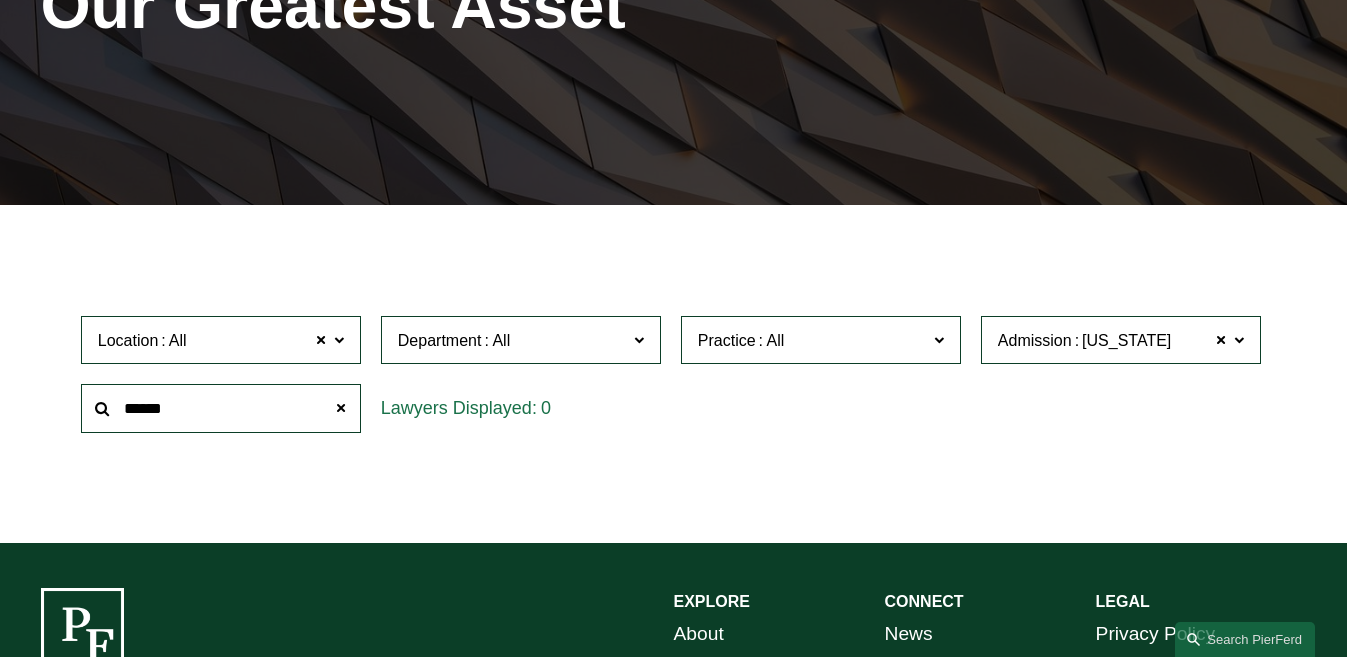 click on "******" 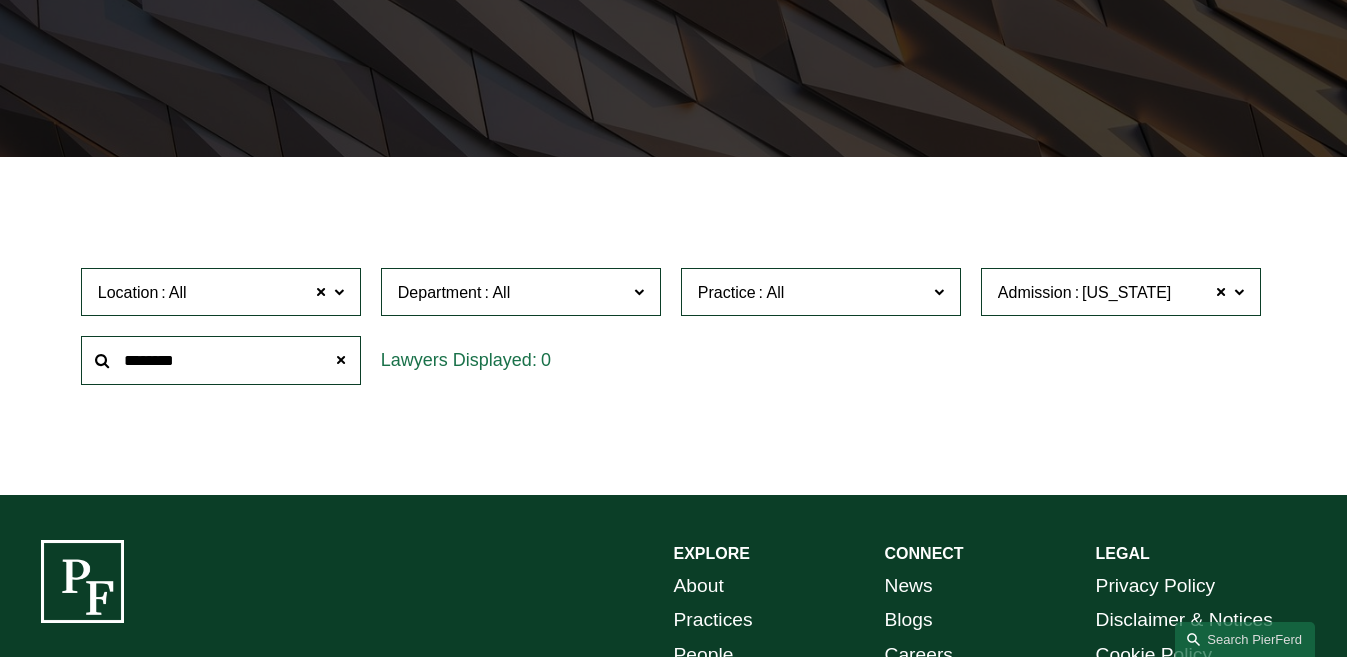 scroll, scrollTop: 329, scrollLeft: 0, axis: vertical 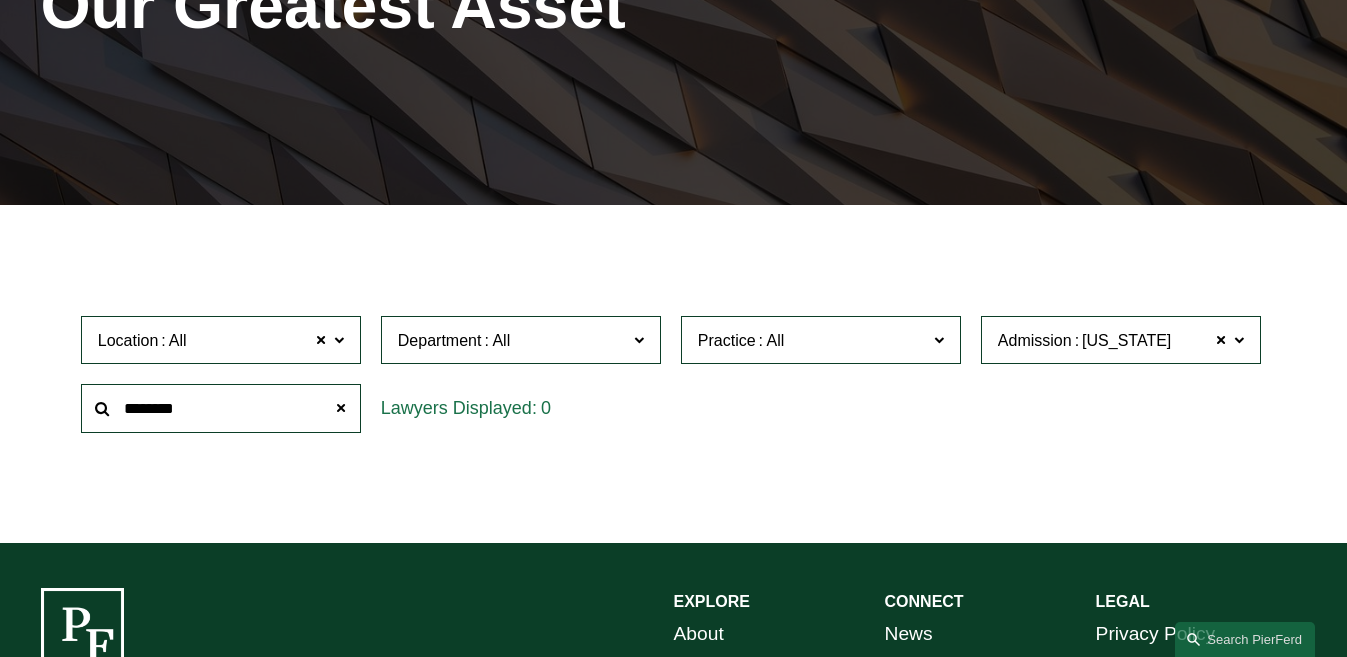 click on "Admission New York" 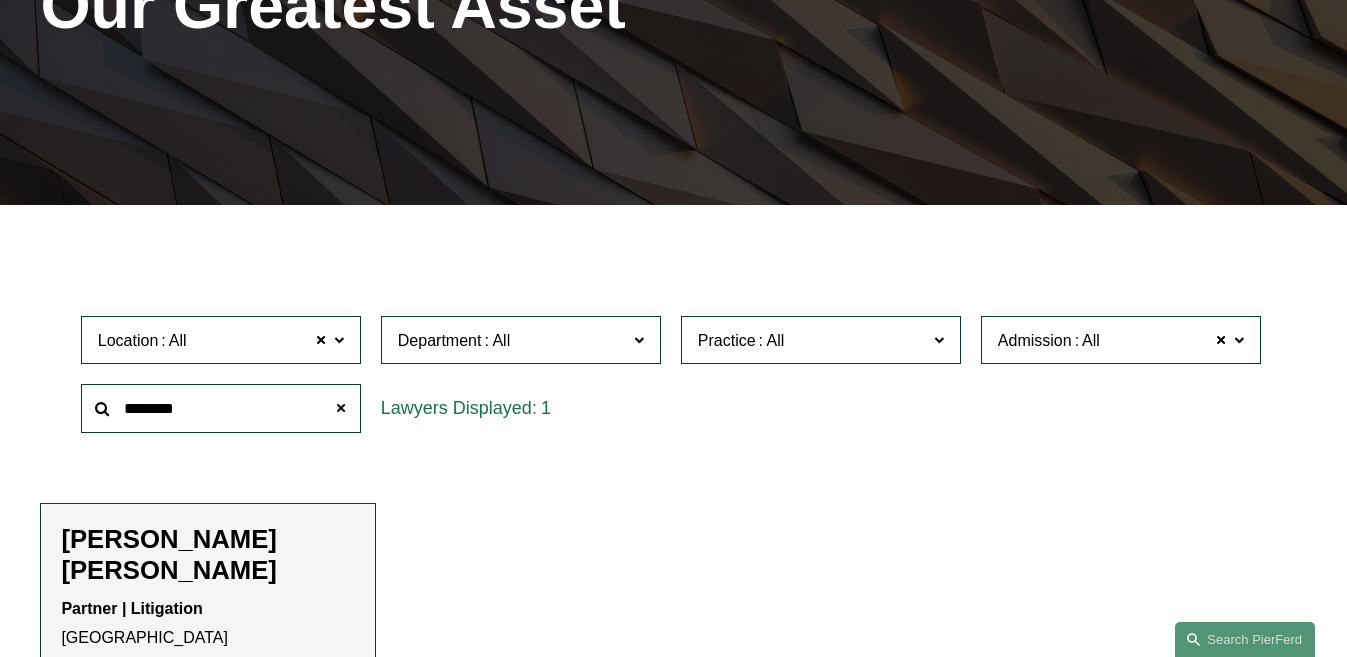 click on "********" 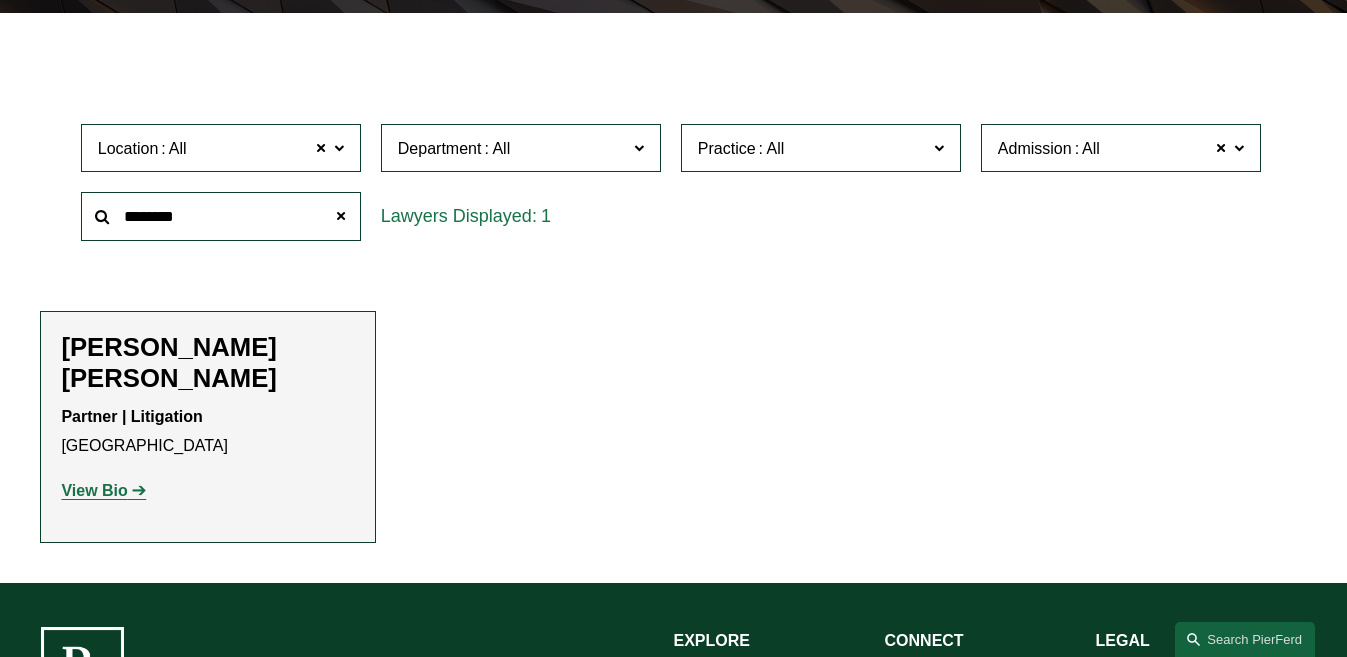 scroll, scrollTop: 529, scrollLeft: 0, axis: vertical 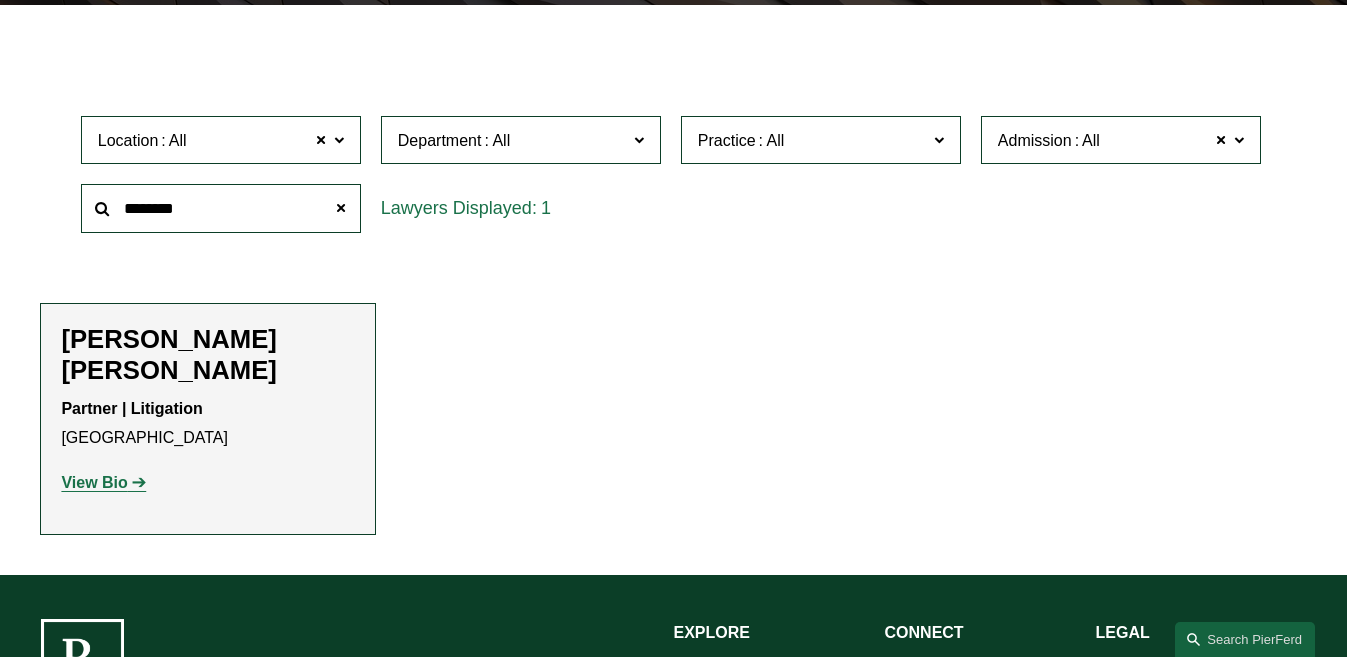 click on "********" 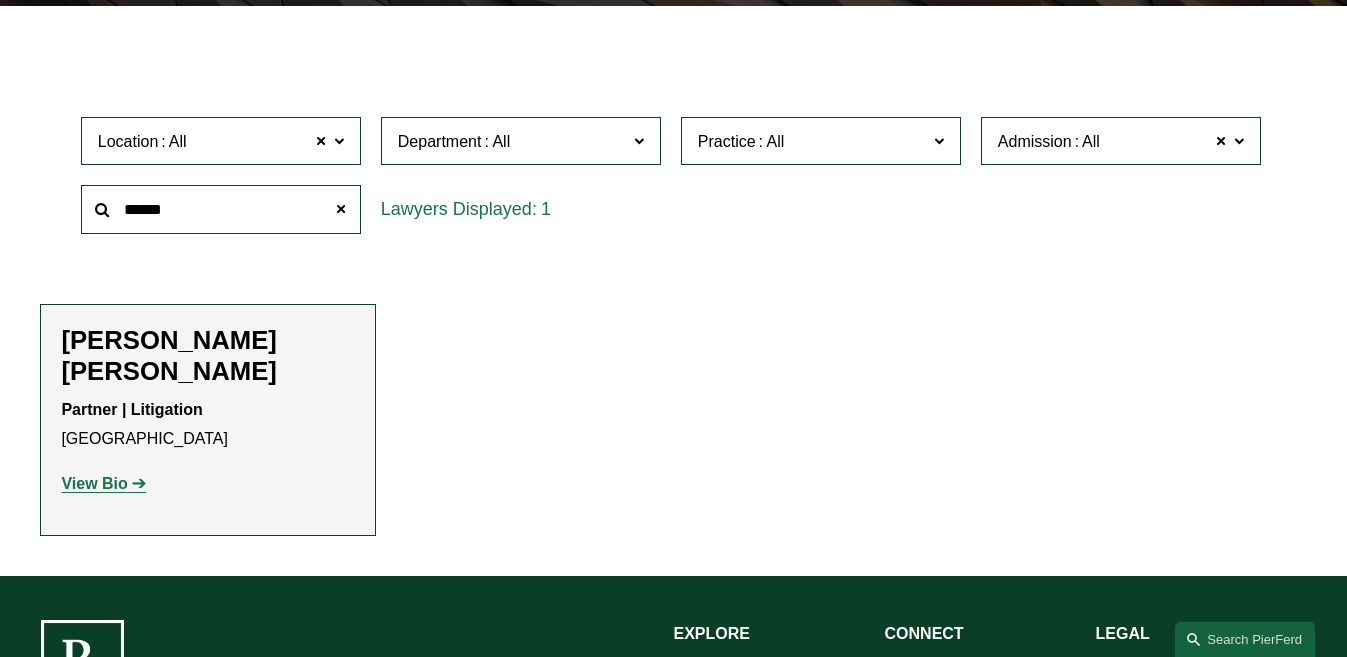 type on "******" 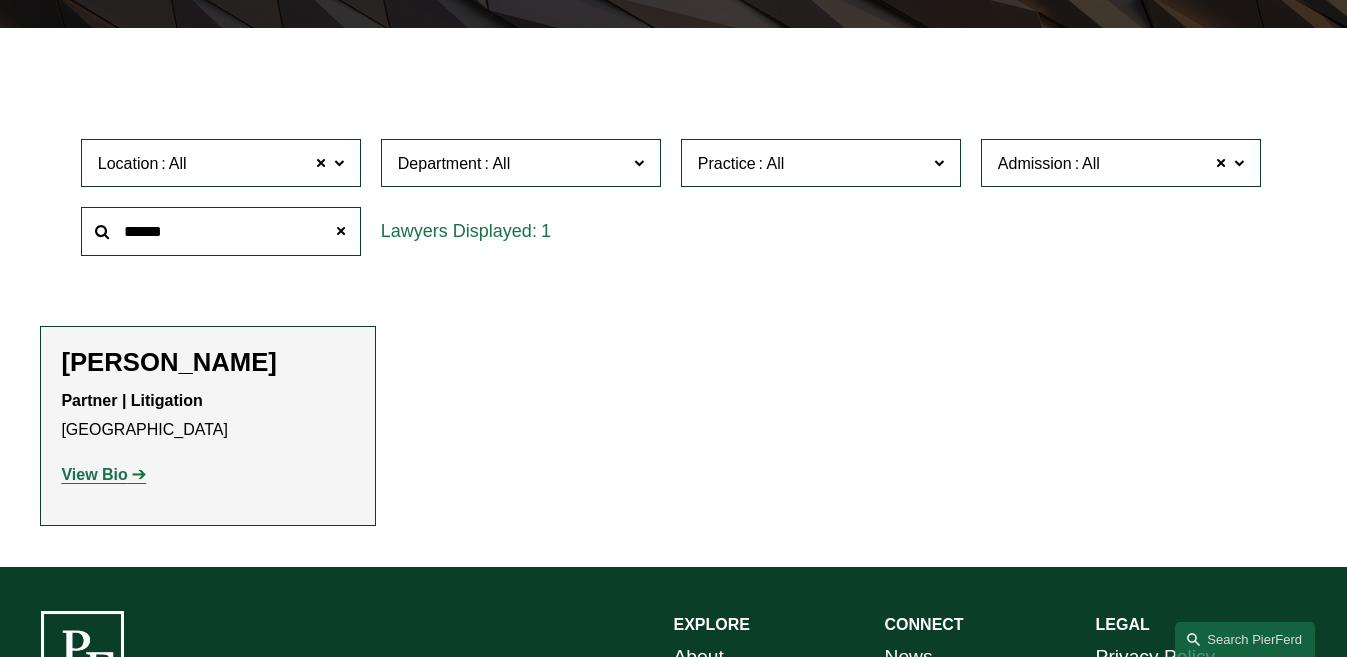 scroll, scrollTop: 529, scrollLeft: 0, axis: vertical 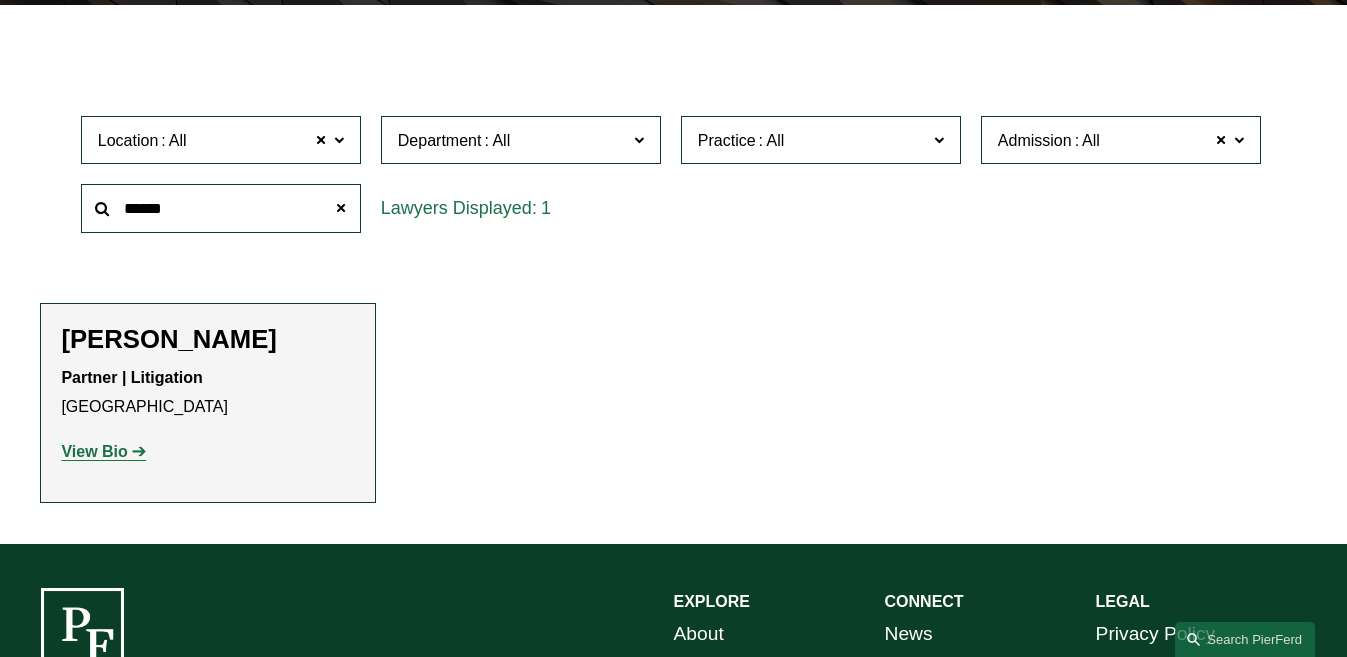 click on "View Bio" 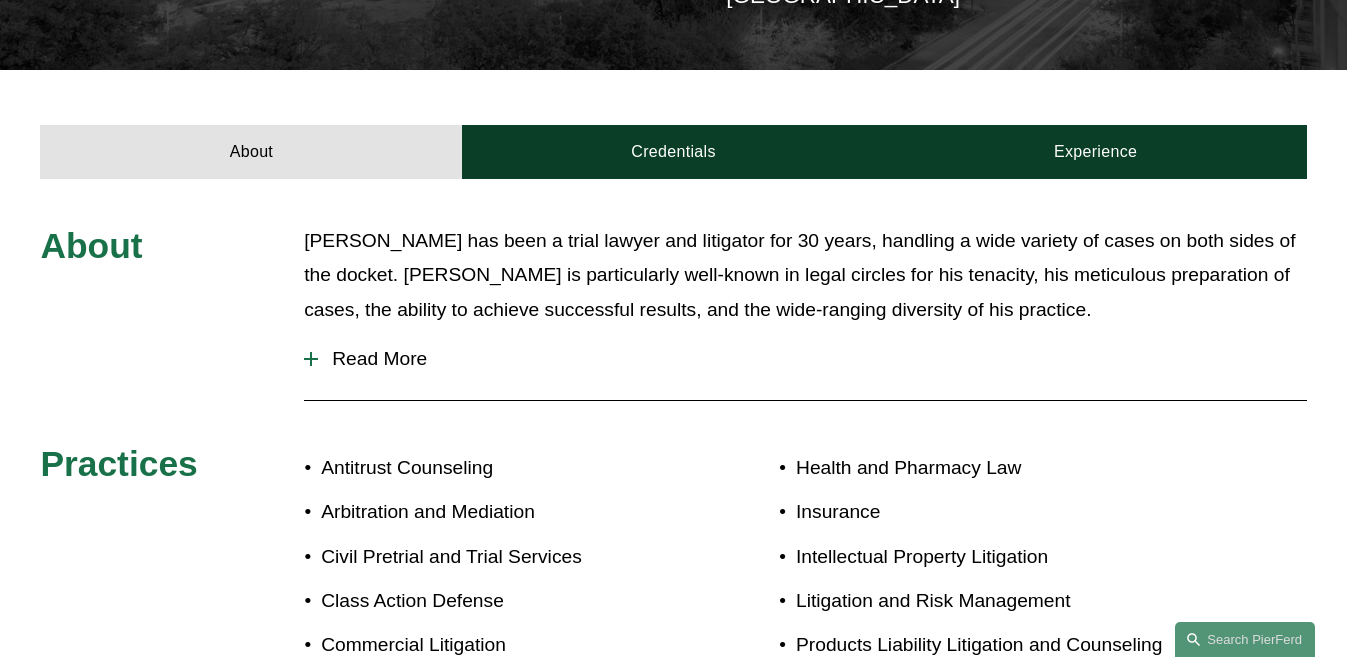 scroll, scrollTop: 600, scrollLeft: 0, axis: vertical 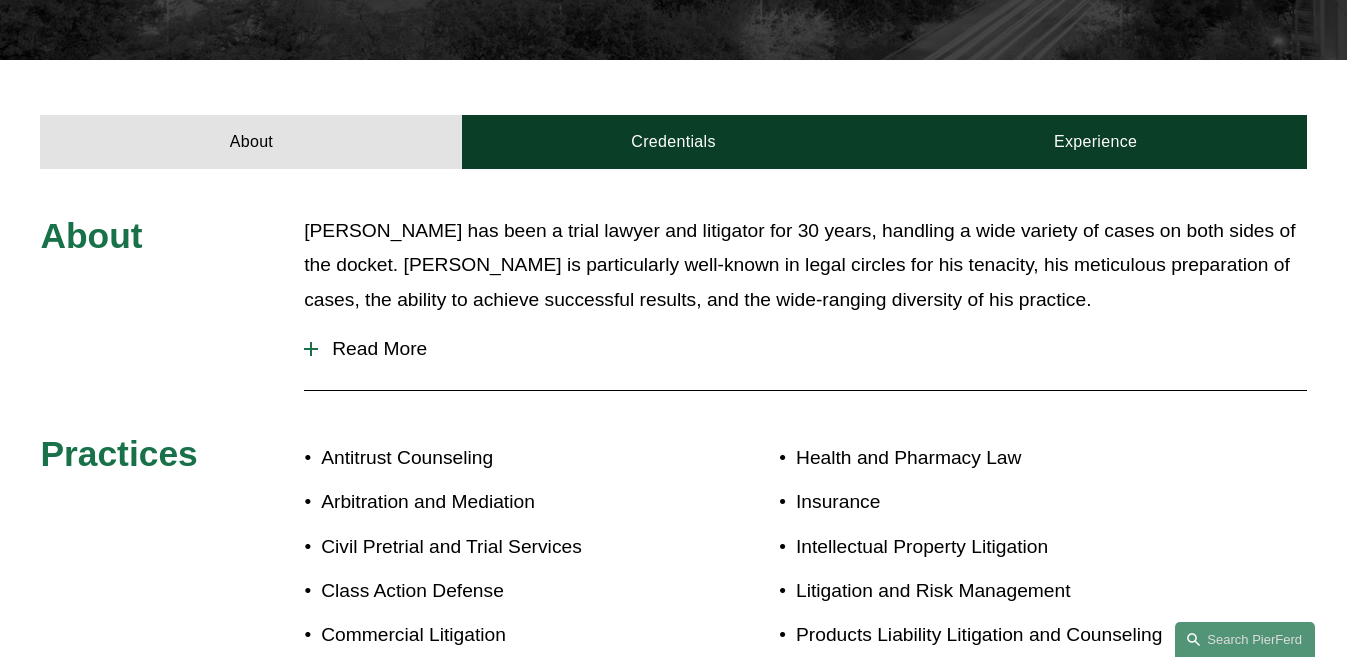 click on "About
[PERSON_NAME] has been a trial lawyer and litigator for 30 years, handling a wide variety of cases on both sides of the docket. [PERSON_NAME] is particularly well-known in legal circles for his tenacity, his meticulous preparation of cases, the ability to achieve successful results, and the wide-ranging diversity of his practice.
Read More
After travelling nationwide for several years as part of a military family, [PERSON_NAME] finally found his home in [GEOGRAPHIC_DATA] mid-2nd grade. [PERSON_NAME] attended [GEOGRAPHIC_DATA], and then the [GEOGRAPHIC_DATA][US_STATE] for his undergraduate and legal studies, where he graduated with Honors and accolades." at bounding box center [673, 482] 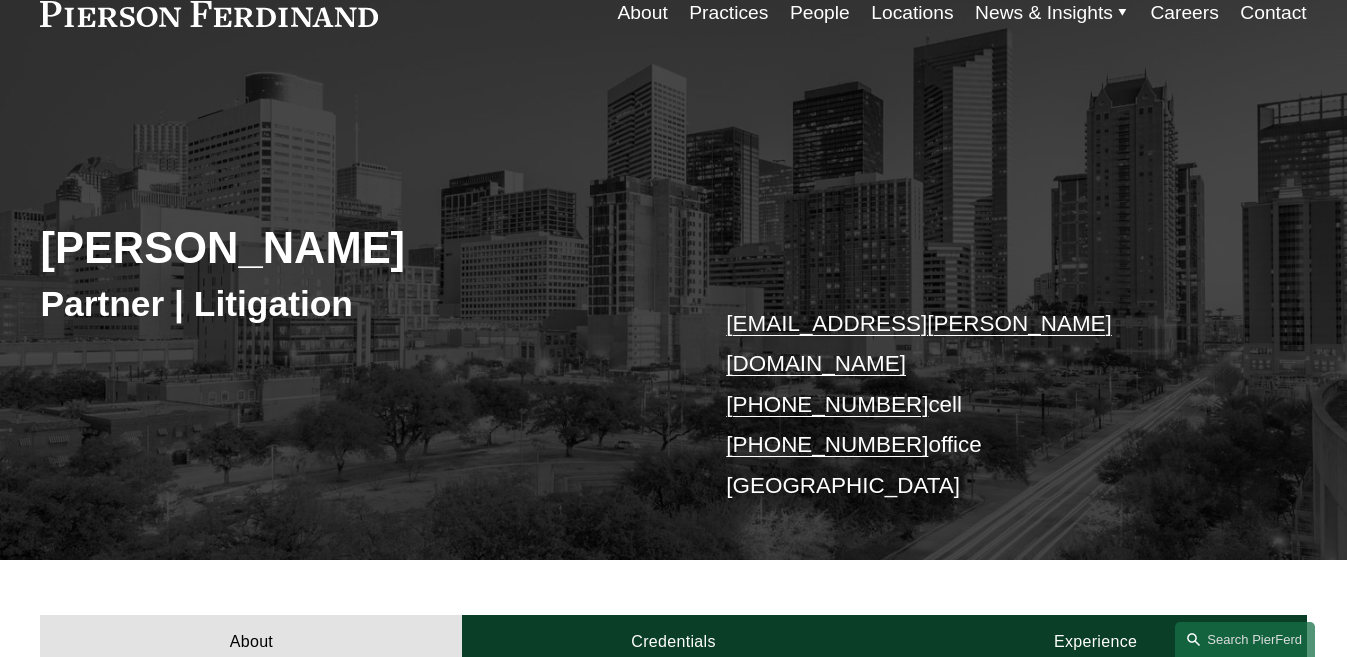 scroll, scrollTop: 0, scrollLeft: 0, axis: both 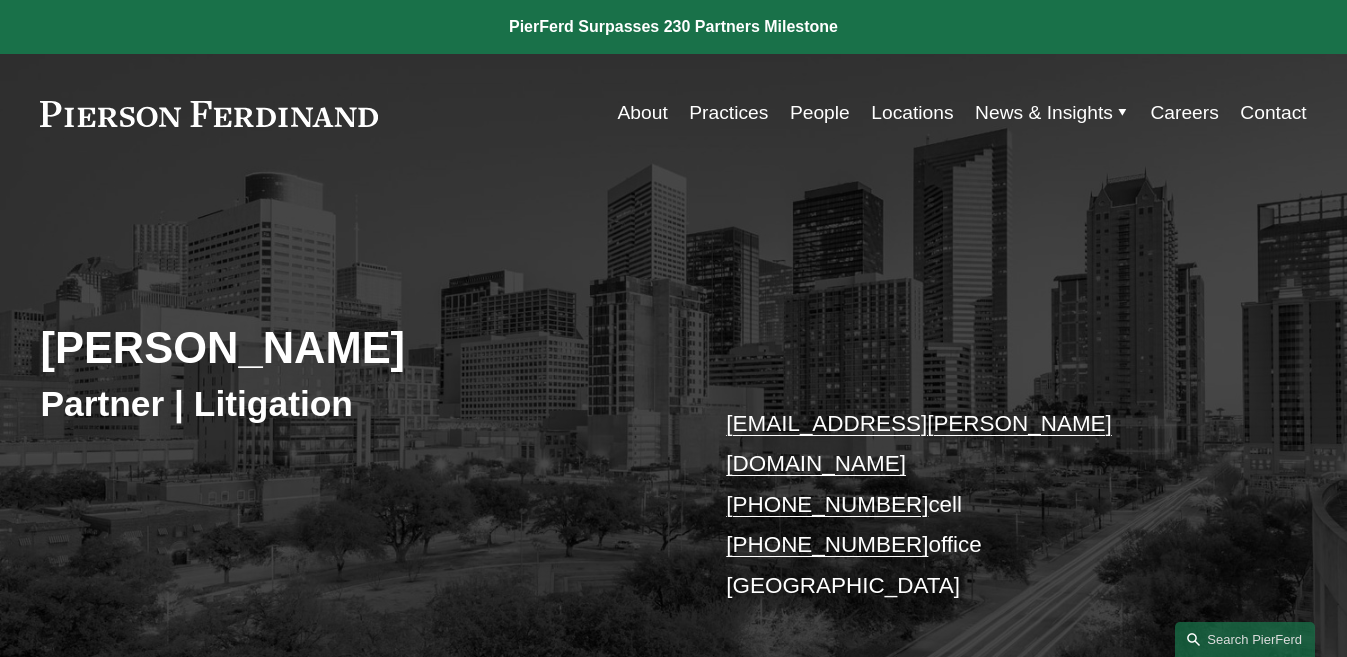 click on "About" at bounding box center [643, 113] 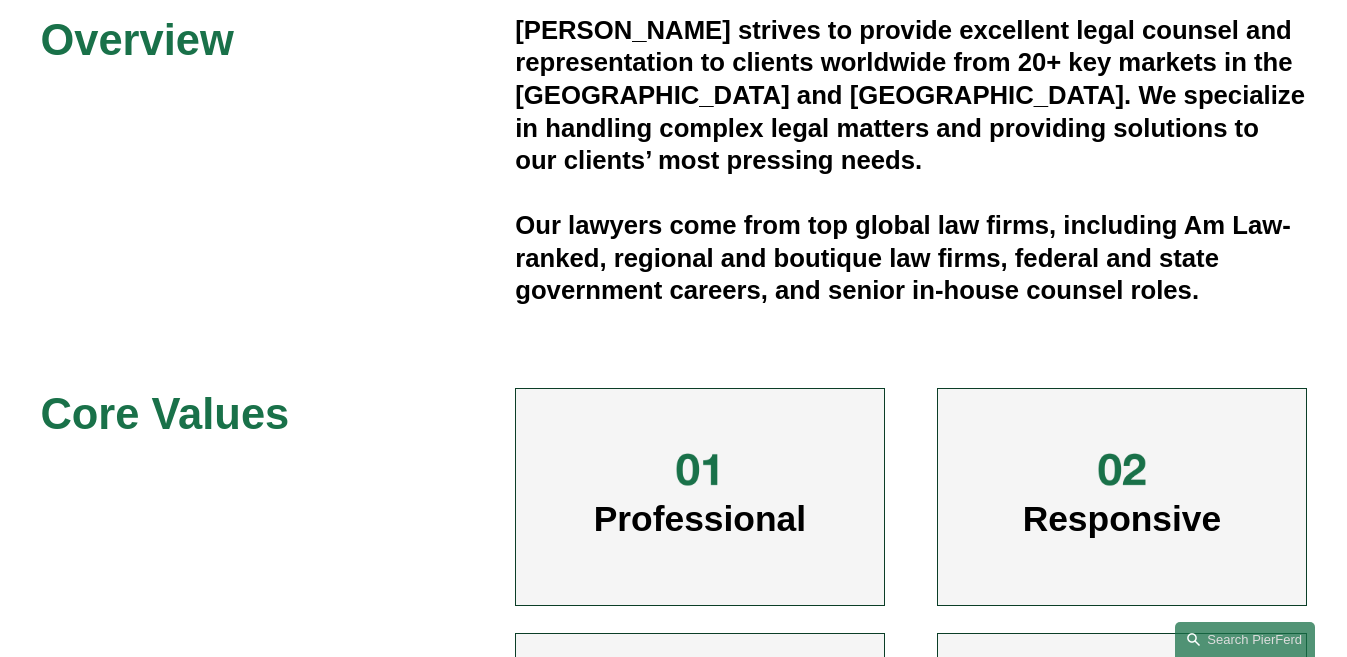 scroll, scrollTop: 800, scrollLeft: 0, axis: vertical 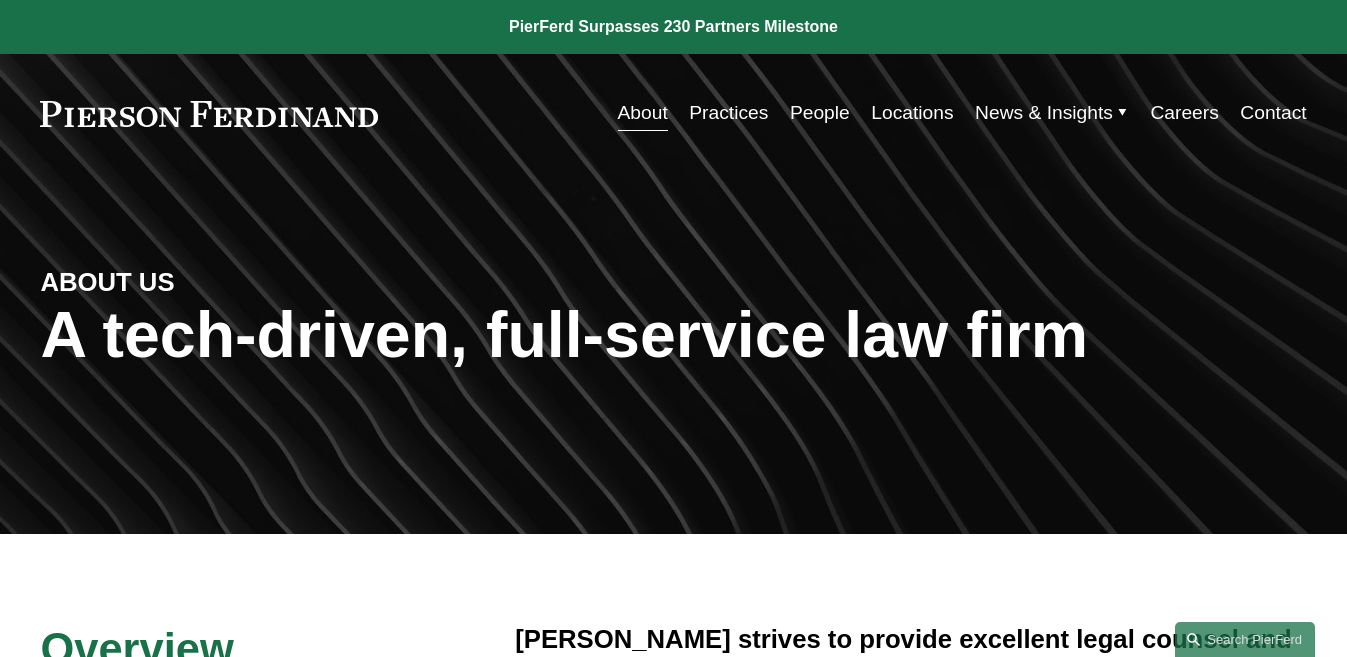 click on "Practices" at bounding box center [728, 113] 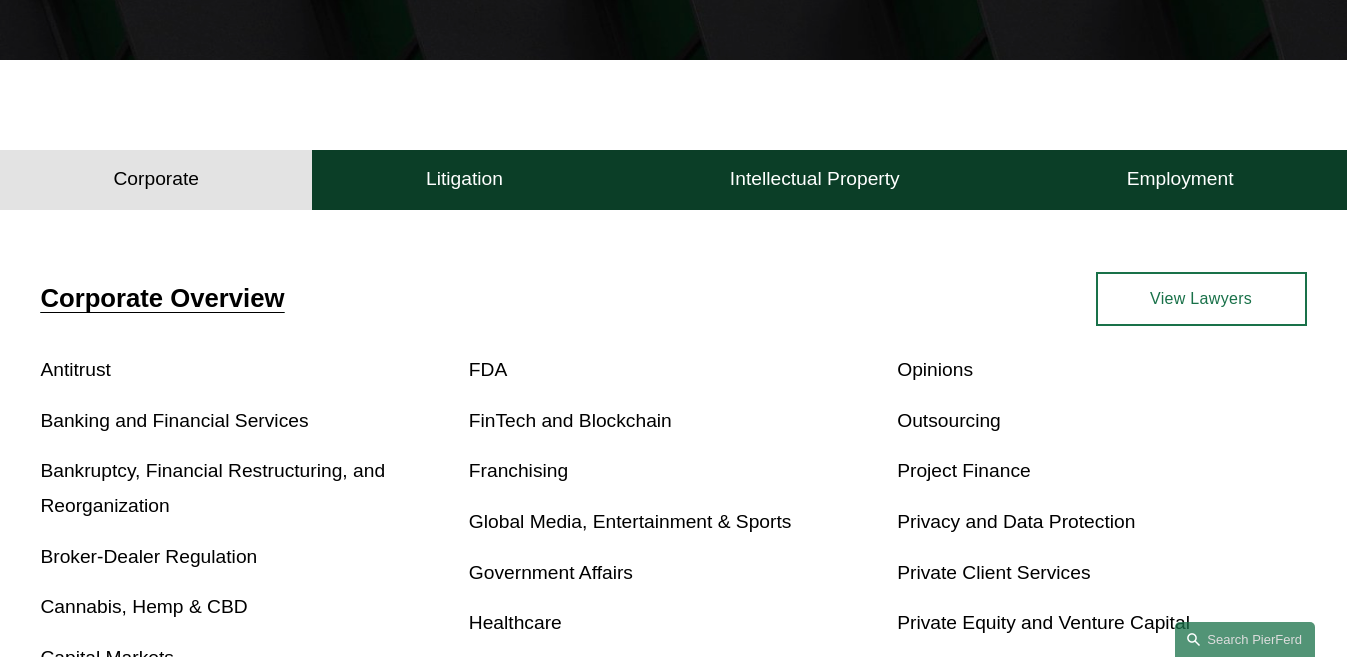 scroll, scrollTop: 500, scrollLeft: 0, axis: vertical 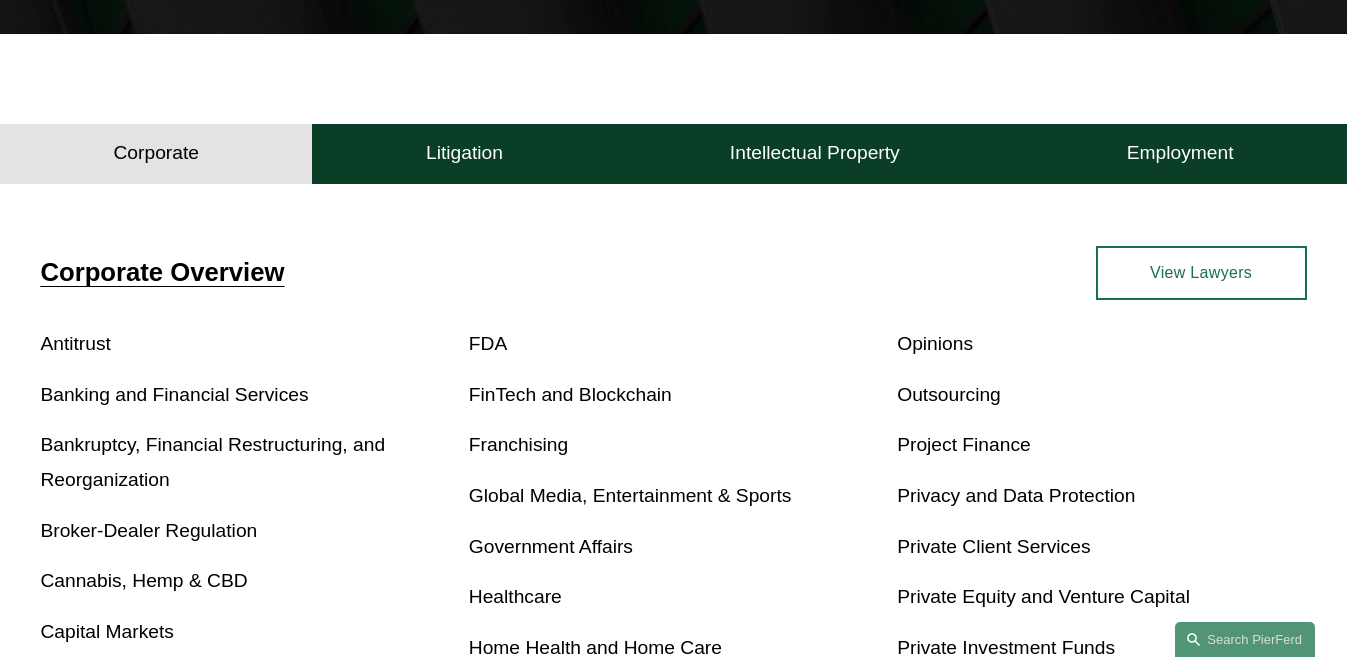 click on "Bankruptcy, Financial Restructuring, and Reorganization" at bounding box center [212, 462] 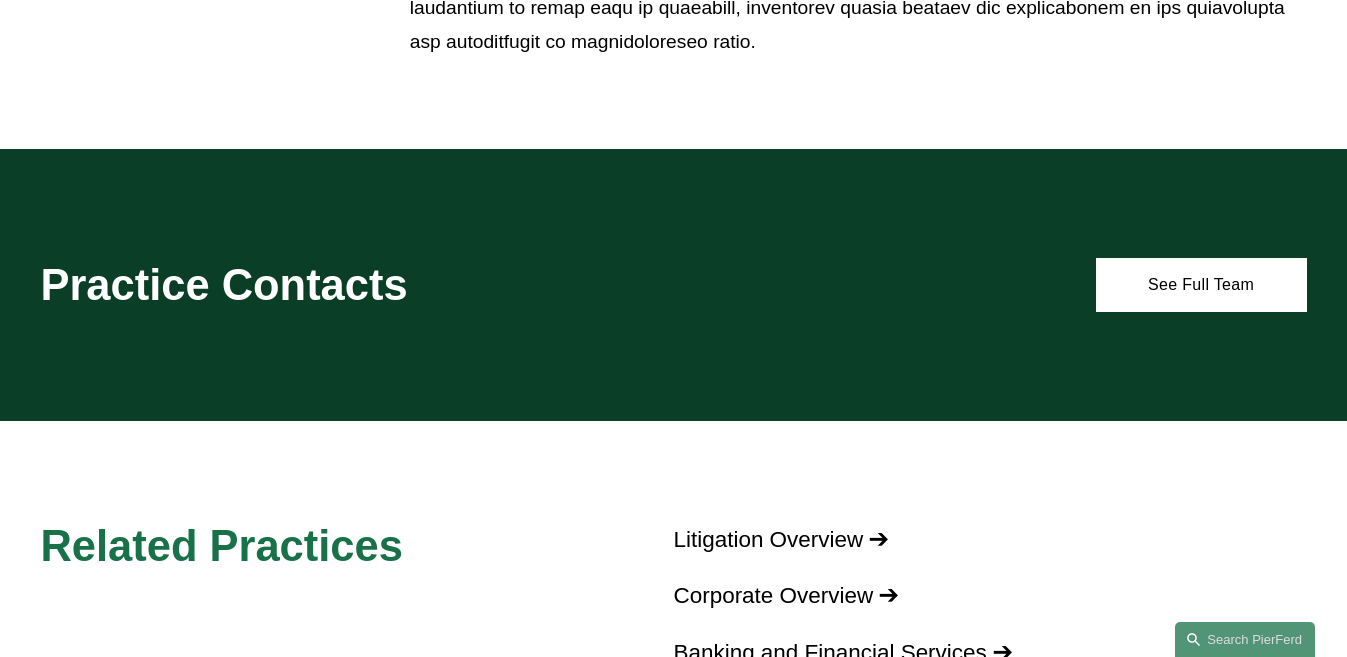 scroll, scrollTop: 1900, scrollLeft: 0, axis: vertical 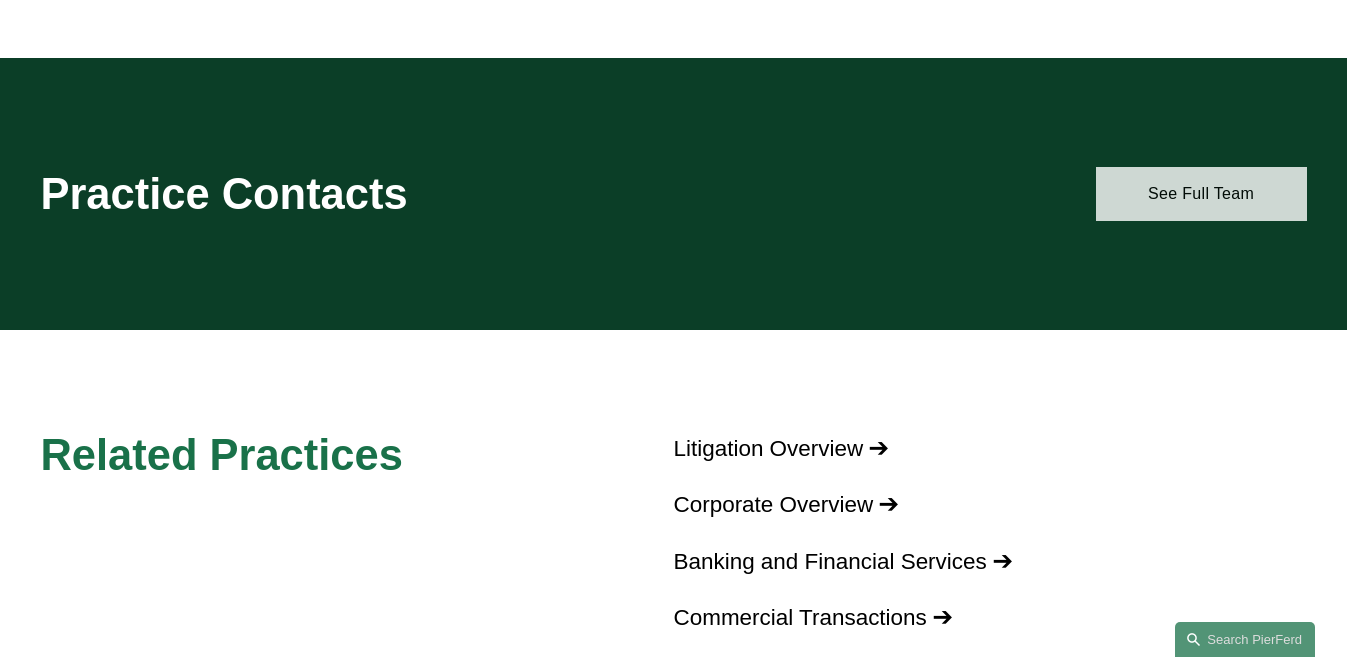 click on "See Full Team" at bounding box center [1201, 194] 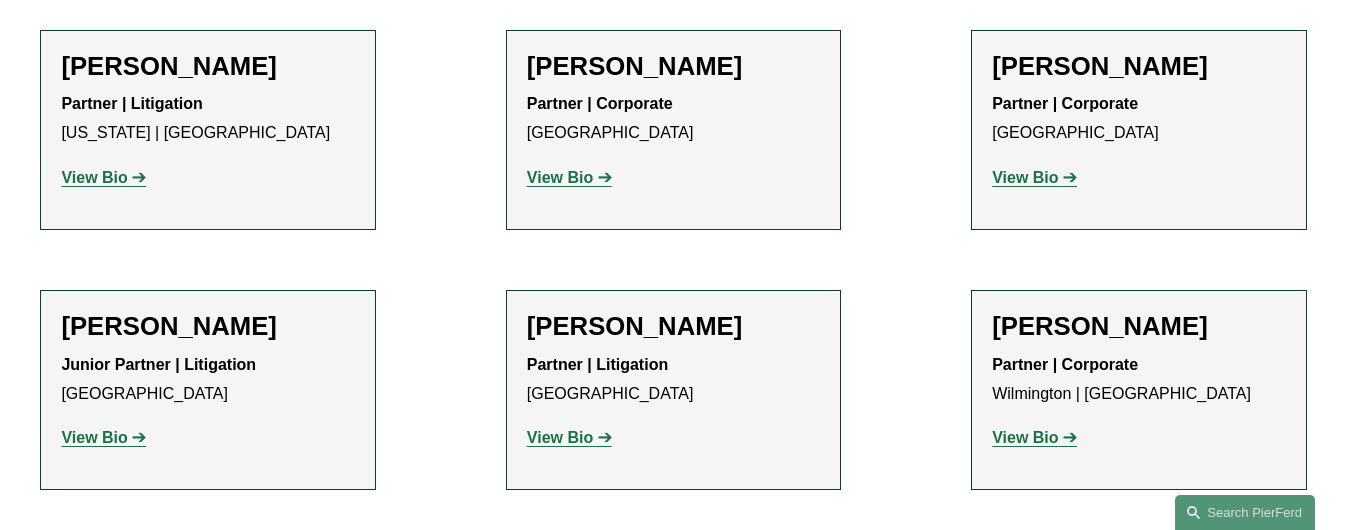 scroll, scrollTop: 1100, scrollLeft: 0, axis: vertical 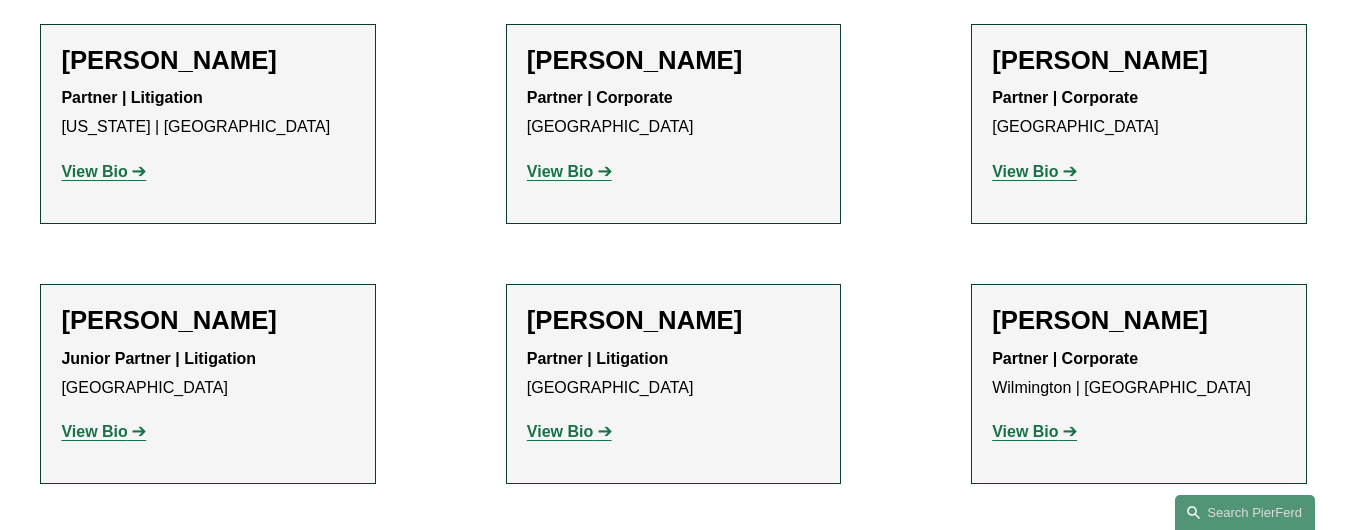 click on "View Bio" 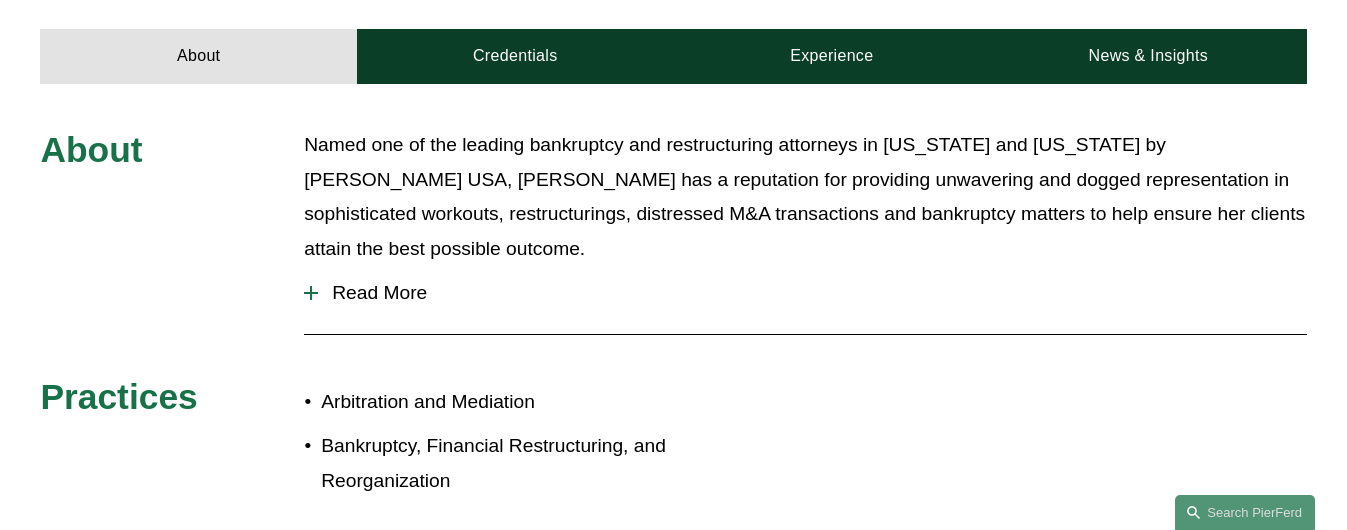 scroll, scrollTop: 800, scrollLeft: 0, axis: vertical 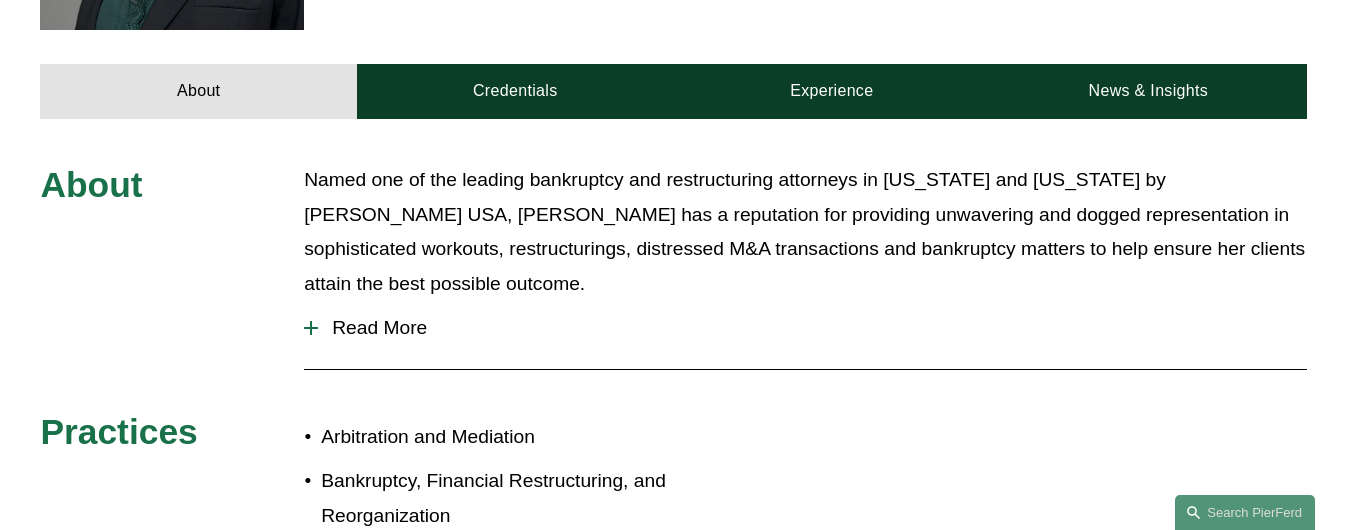 click on "Read More" at bounding box center (812, 328) 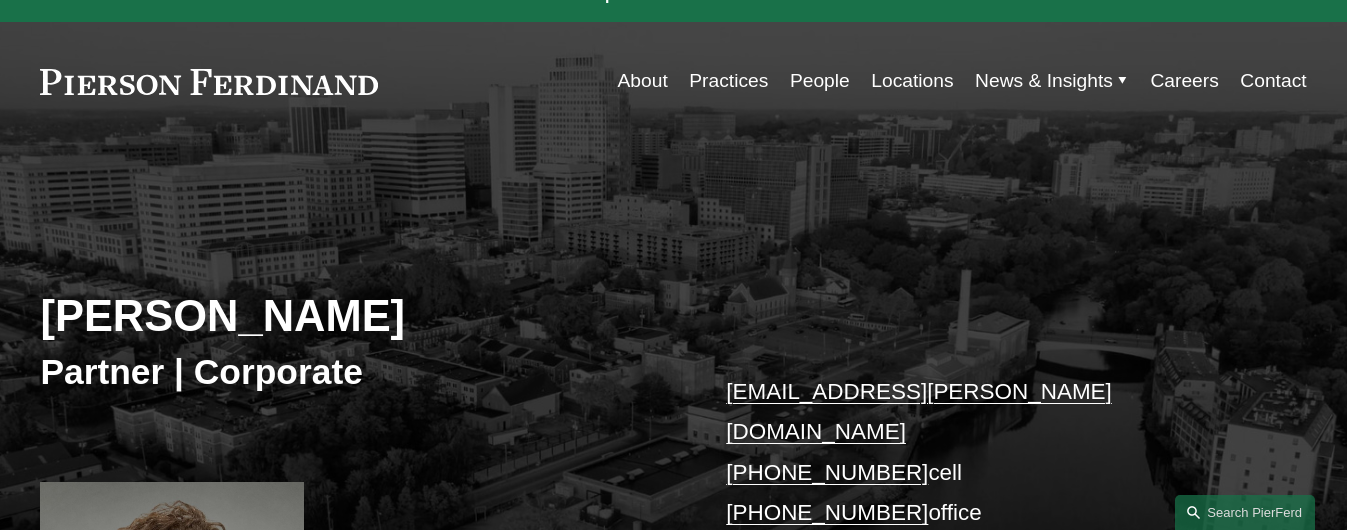 scroll, scrollTop: 0, scrollLeft: 0, axis: both 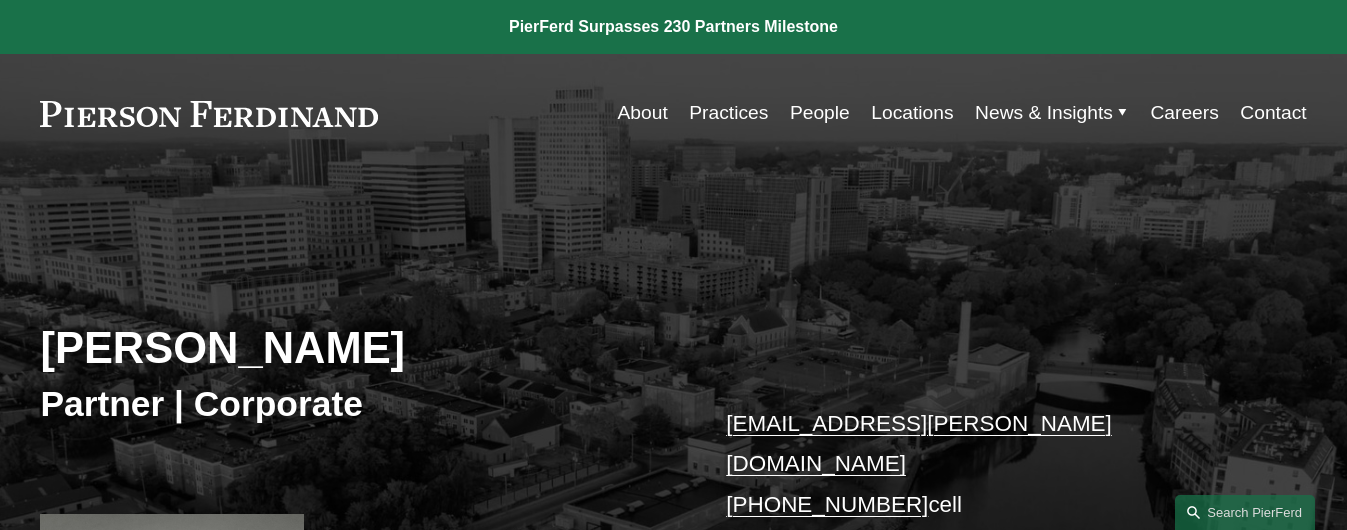 click on "People" at bounding box center (820, 113) 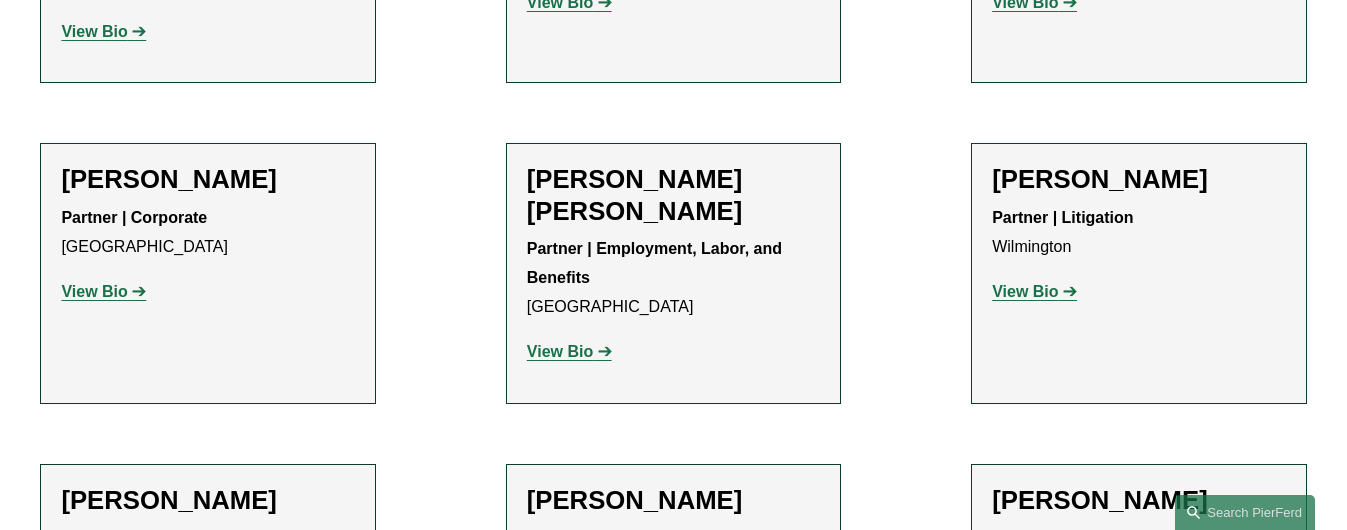 scroll, scrollTop: 4200, scrollLeft: 0, axis: vertical 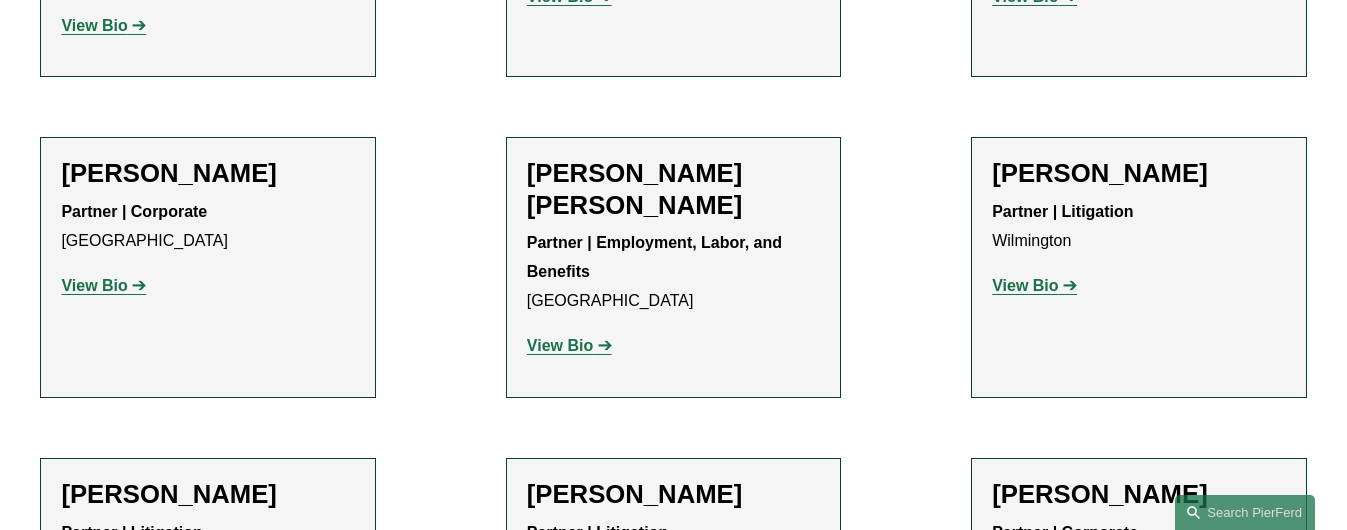 click on "Filter Location All Atlanta Austin Boston Charlotte Chicago Cincinnati Cleveland Columbus Dallas Denver Detroit Houston London Los Angeles Miami New York Northern Virginia Palo Alto Philadelphia Phoenix Princeton Seattle Tampa Washington, D.C. Wilmington Department All Corporate Employment, Labor, and Benefits Intellectual Property Litigation Practice All Antitrust Counseling Appellate Arbitration and Mediation Banking and Financial Services Bankruptcy, Financial Restructuring, and Reorganization Broker-Dealer Regulation Cannabis, Hemp & CBD Capital Markets Civil Pretrial and Trial Services Class Action Defense Commercial Litigation Commercial Transactions Commodities, Futures & Derivatives Communications & Media Condemnation and Eminent Domain Construction and Design Professional Copyrights Cyber, Privacy & Technology Education Emerging Companies Employment and Labor Energy, Gas, and Oil Law Energy, Renewables, and Sustainability Entertainment Environmental, Health, and Safety FDA FinTech and Blockchain All" 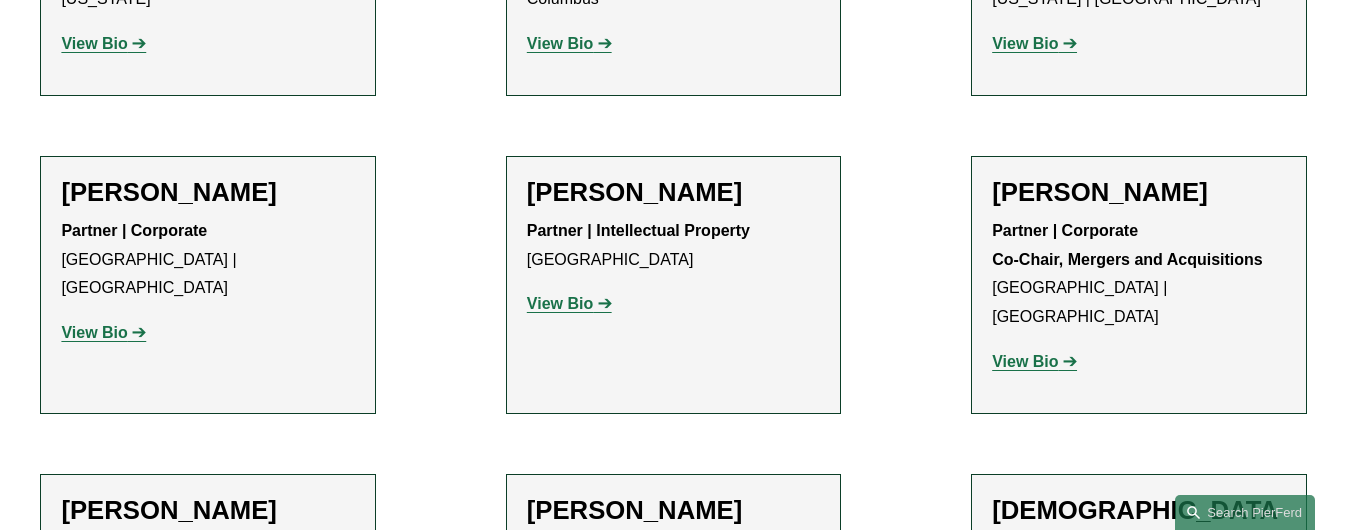 scroll, scrollTop: 4700, scrollLeft: 0, axis: vertical 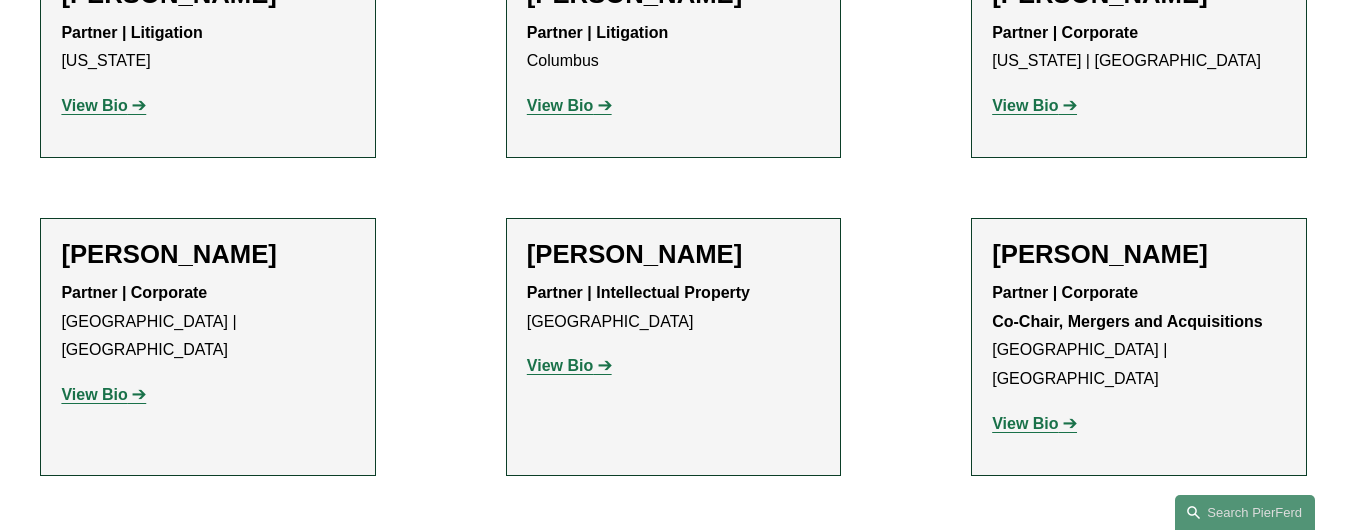 click on "[PERSON_NAME] [PERSON_NAME]" 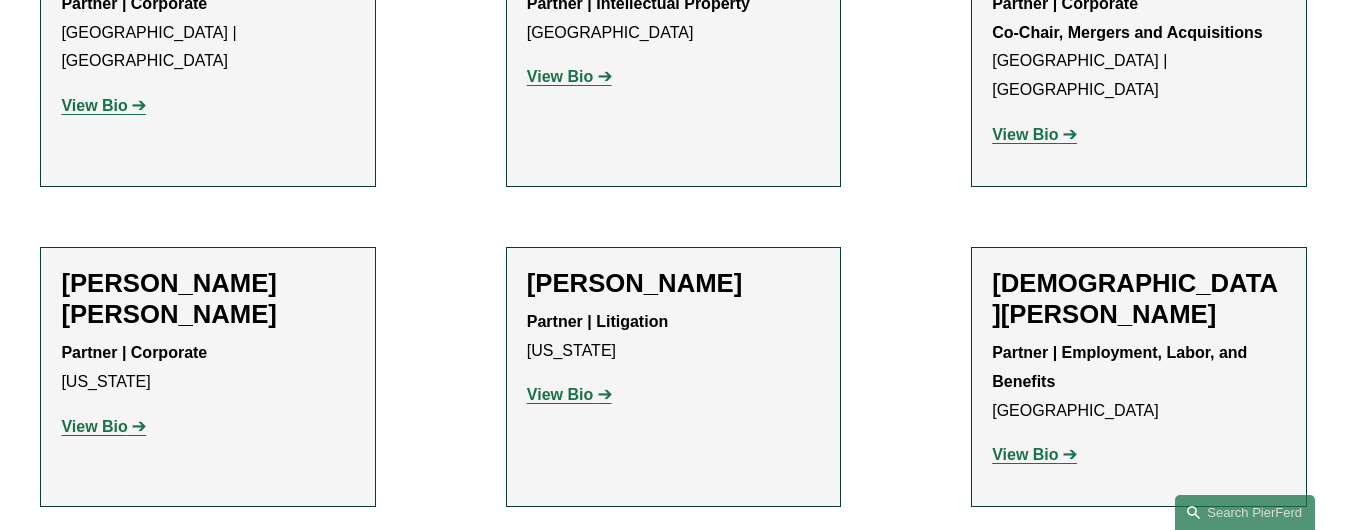 scroll, scrollTop: 5000, scrollLeft: 0, axis: vertical 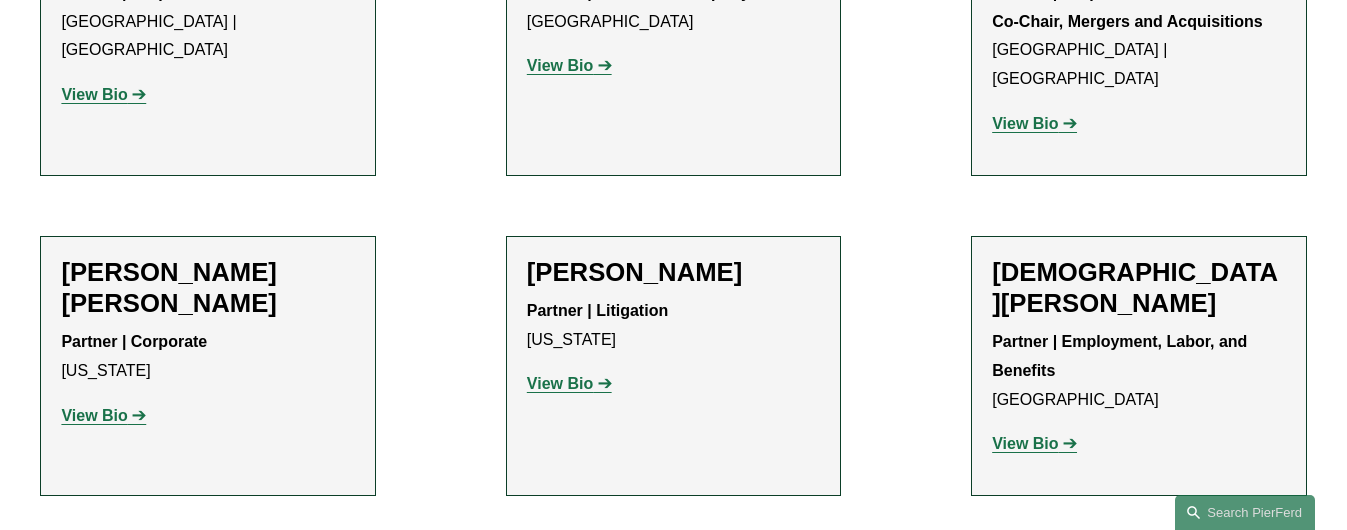 click on "View Bio" 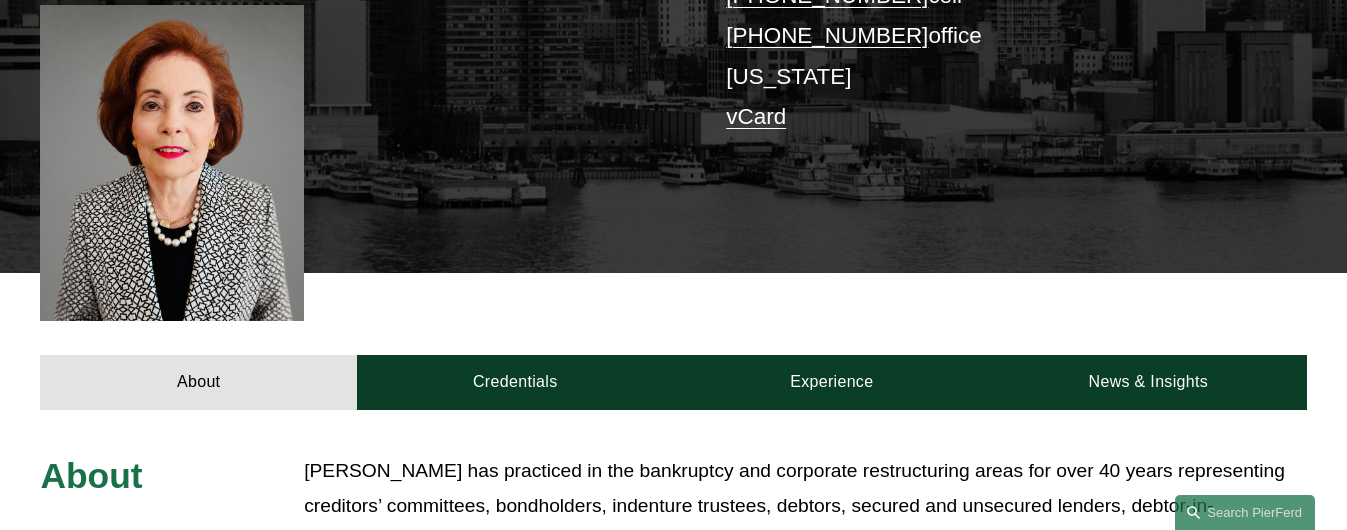 scroll, scrollTop: 700, scrollLeft: 0, axis: vertical 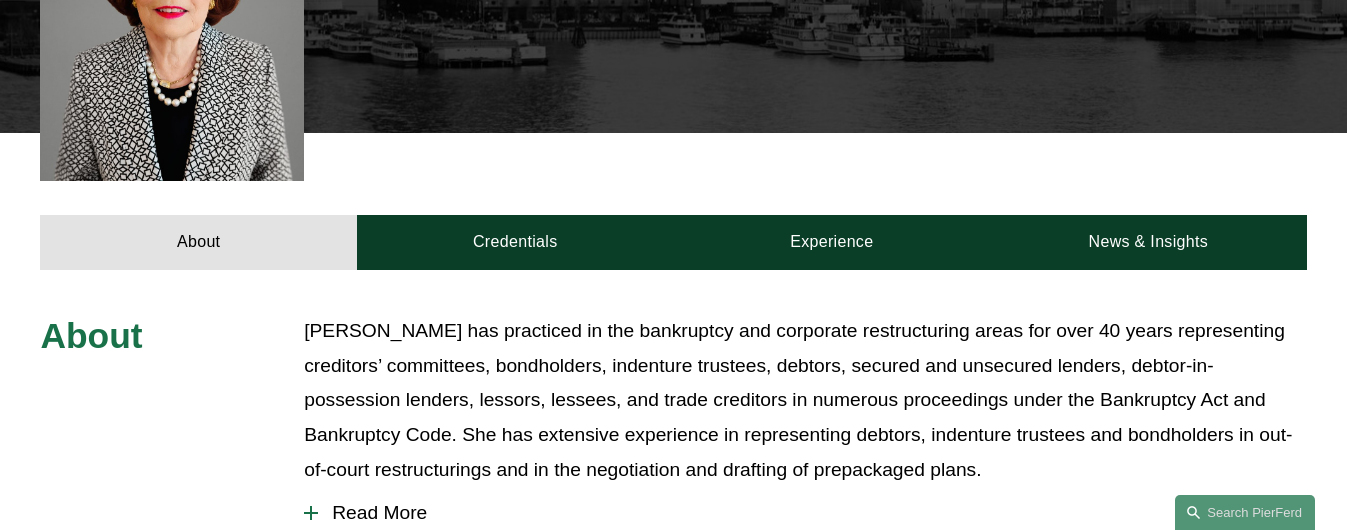 click on "Read More" at bounding box center [812, 513] 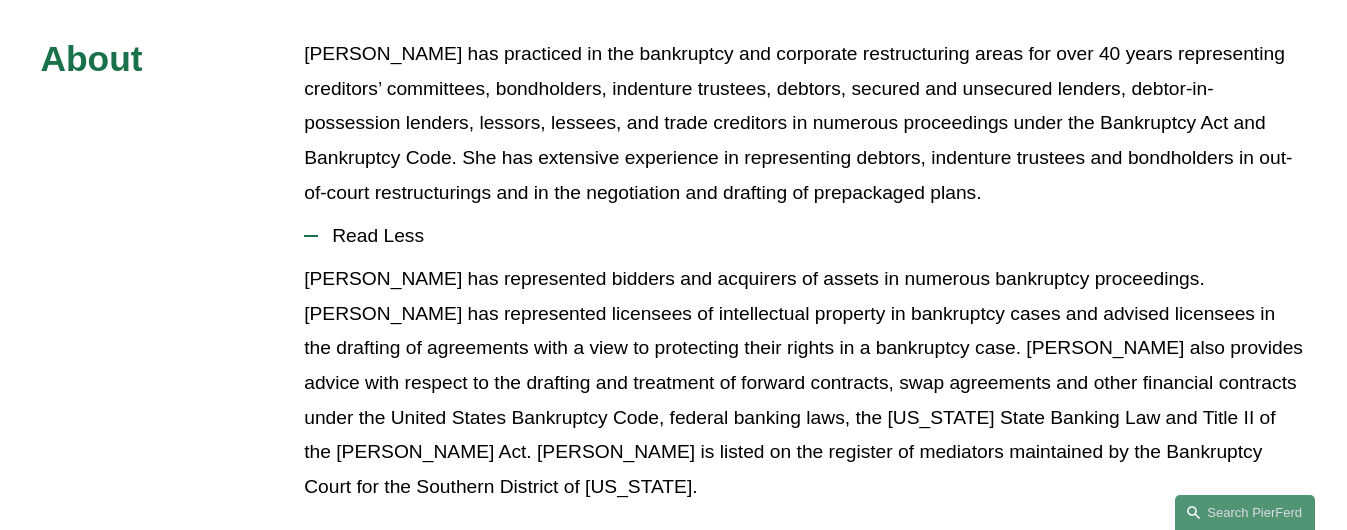 scroll, scrollTop: 1000, scrollLeft: 0, axis: vertical 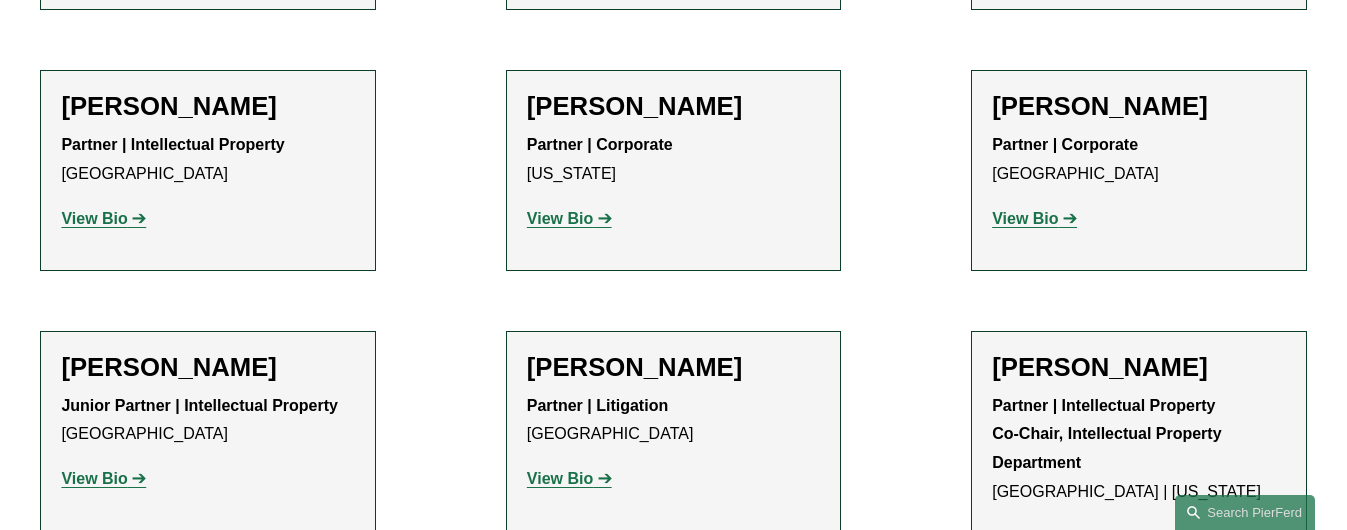 click on "View Bio" 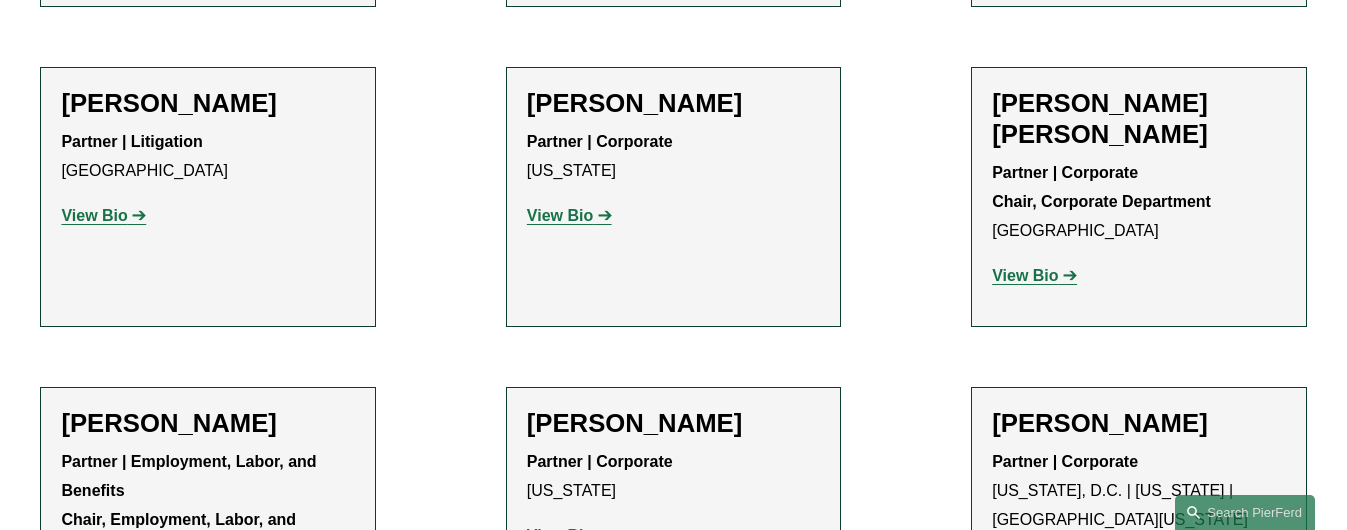 scroll, scrollTop: 6881, scrollLeft: 0, axis: vertical 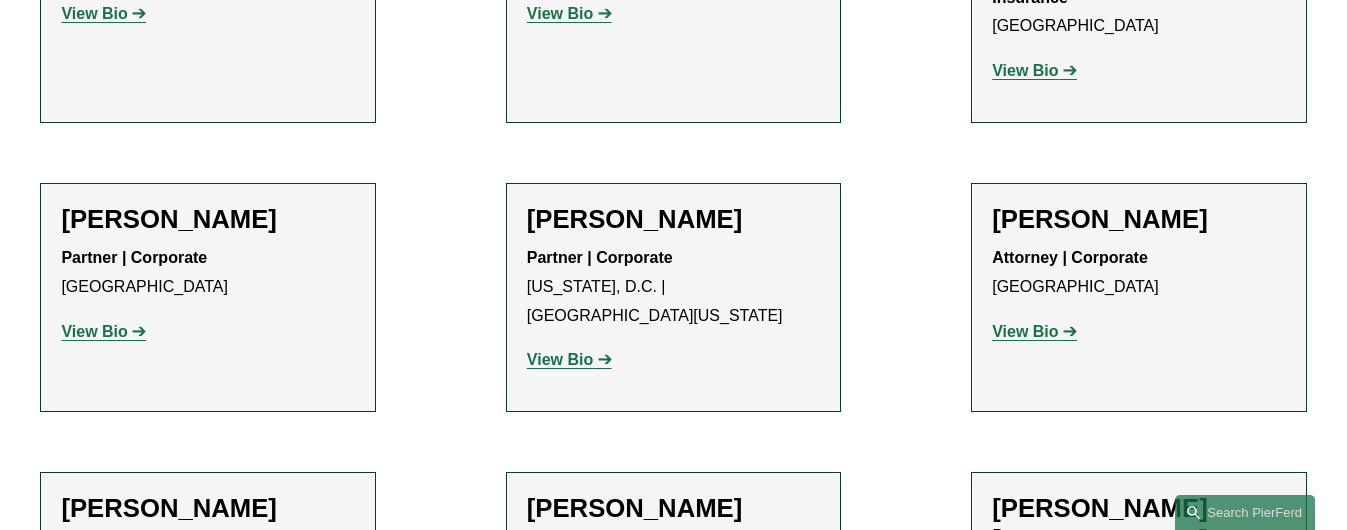 click on "View Bio" 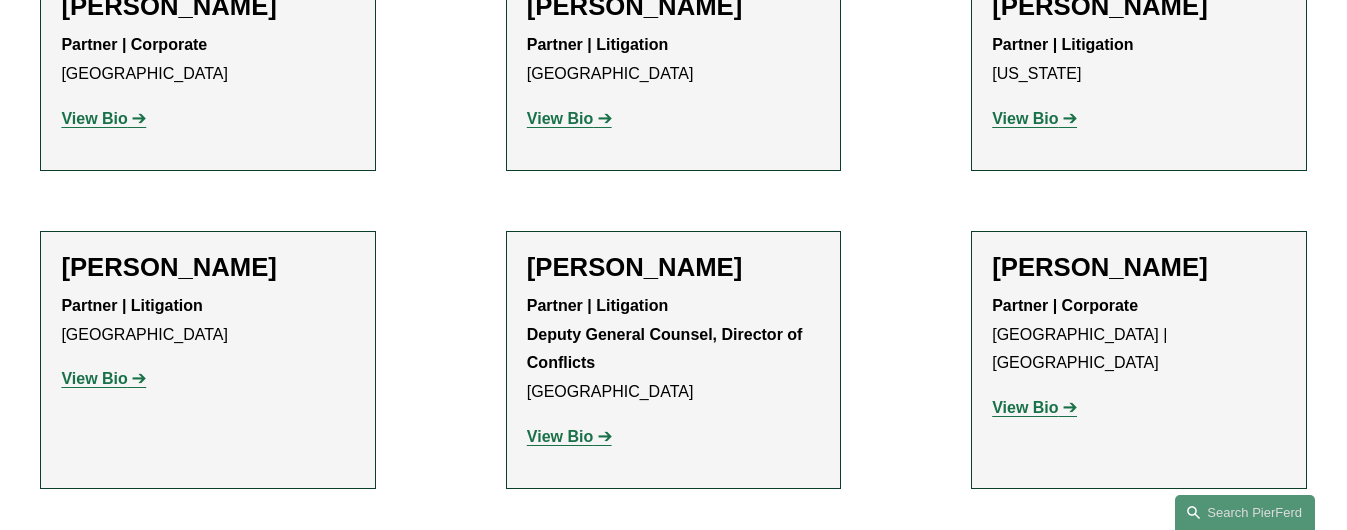 scroll, scrollTop: 20899, scrollLeft: 0, axis: vertical 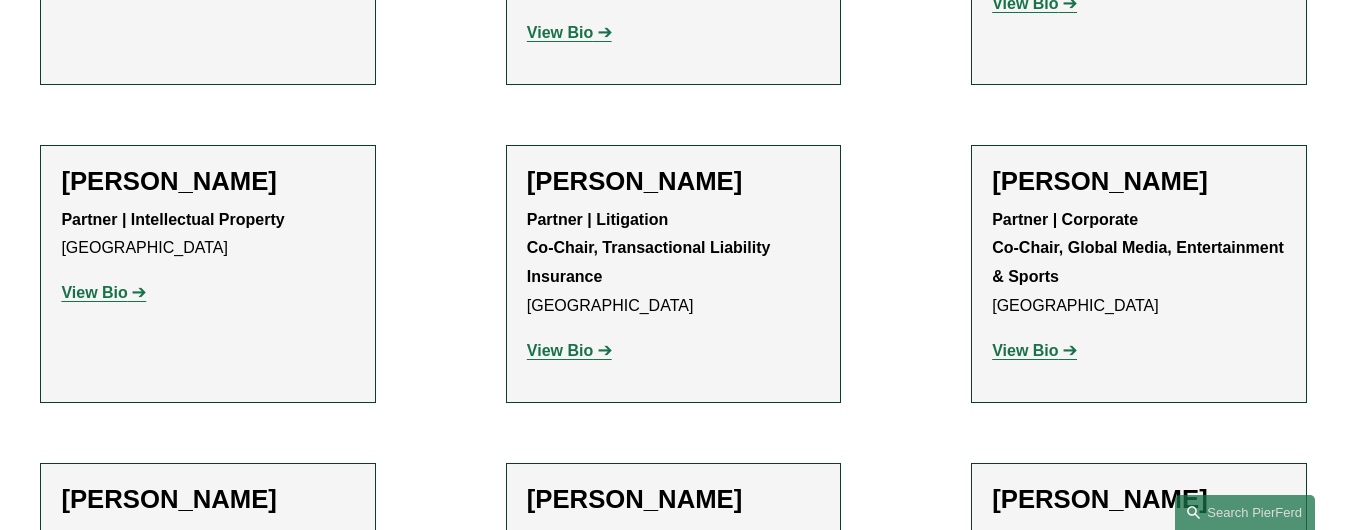 click on "View Bio" 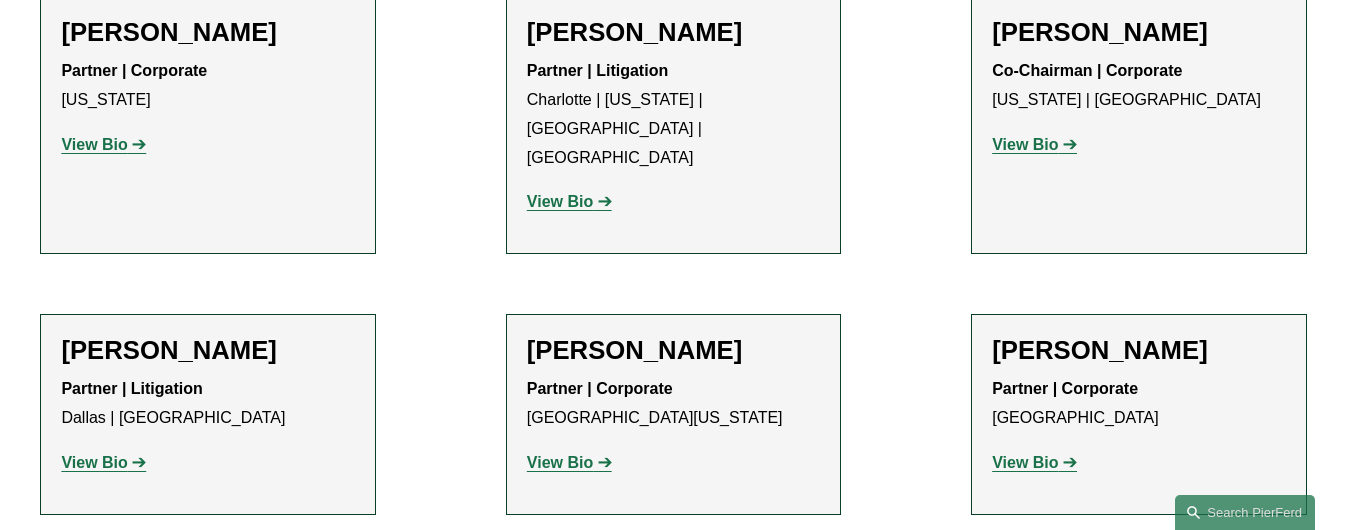 scroll, scrollTop: 18099, scrollLeft: 0, axis: vertical 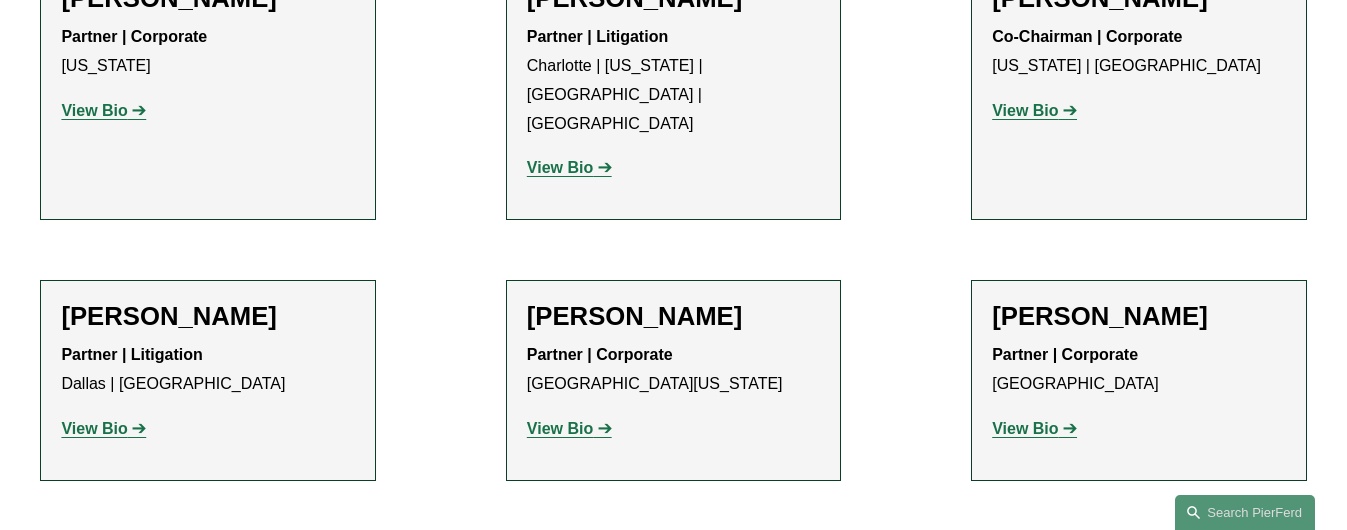 click on "View Bio" 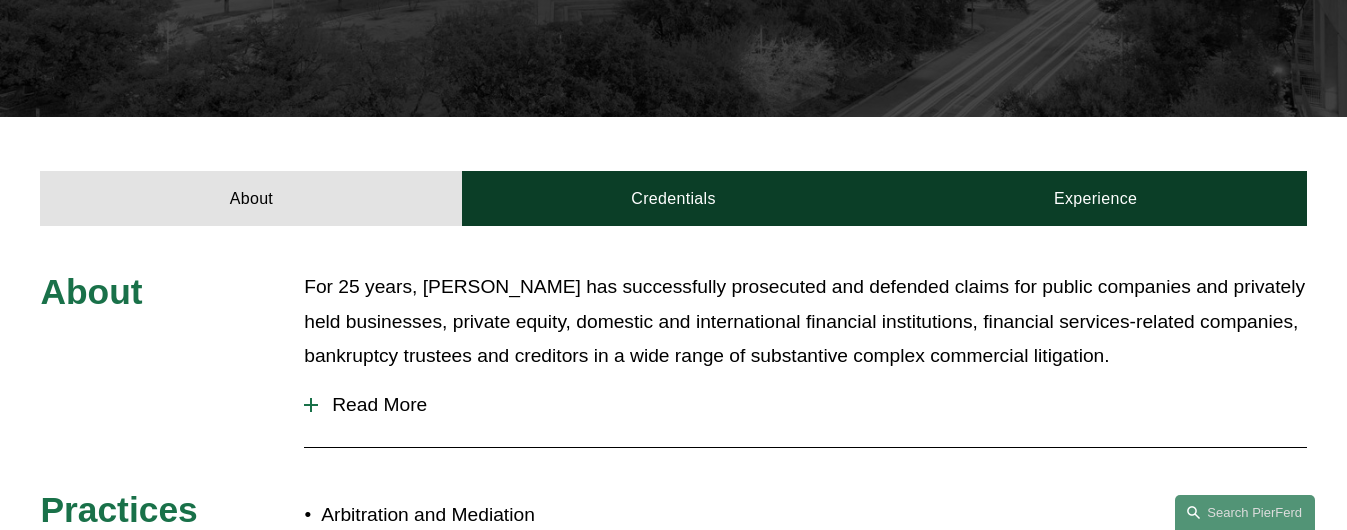 scroll, scrollTop: 600, scrollLeft: 0, axis: vertical 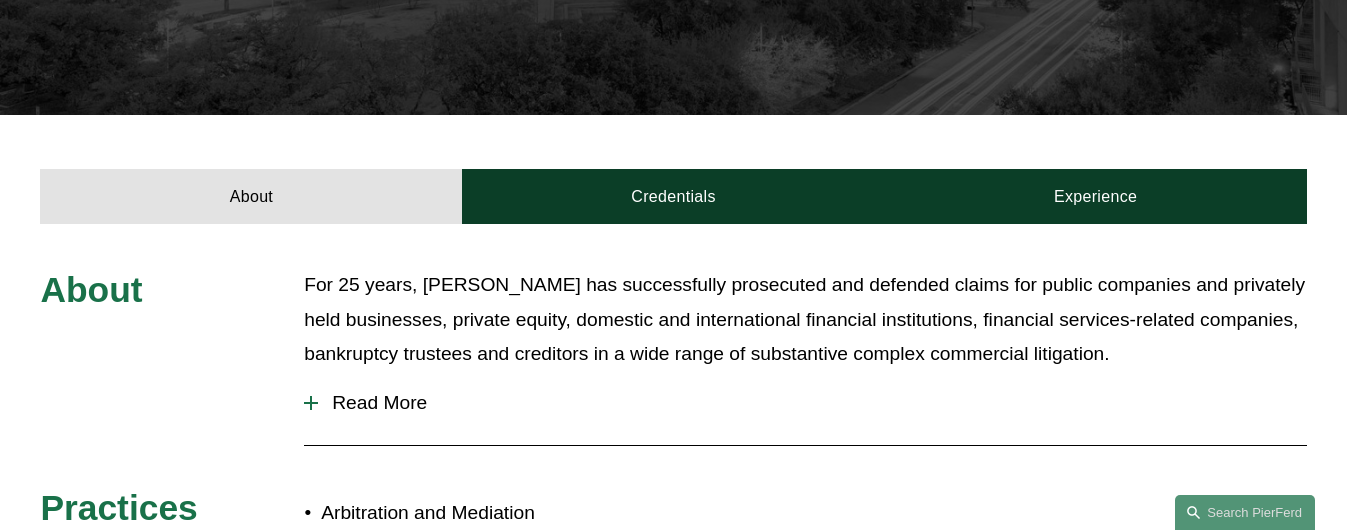 click on "Read More" at bounding box center (812, 403) 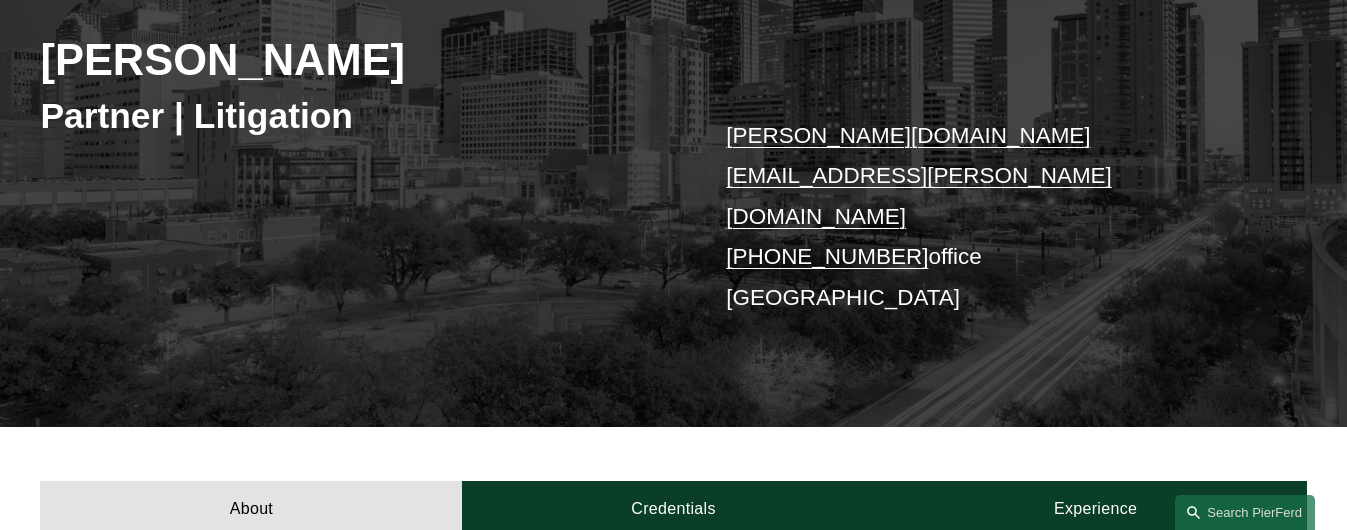 scroll, scrollTop: 300, scrollLeft: 0, axis: vertical 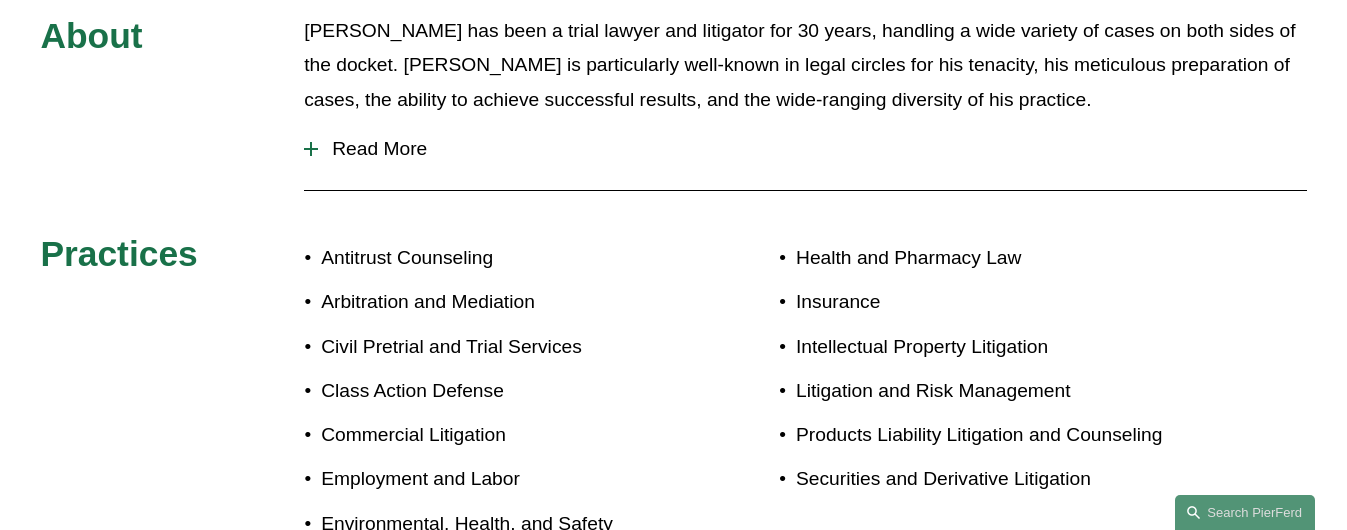 click on "Read More" at bounding box center [812, 149] 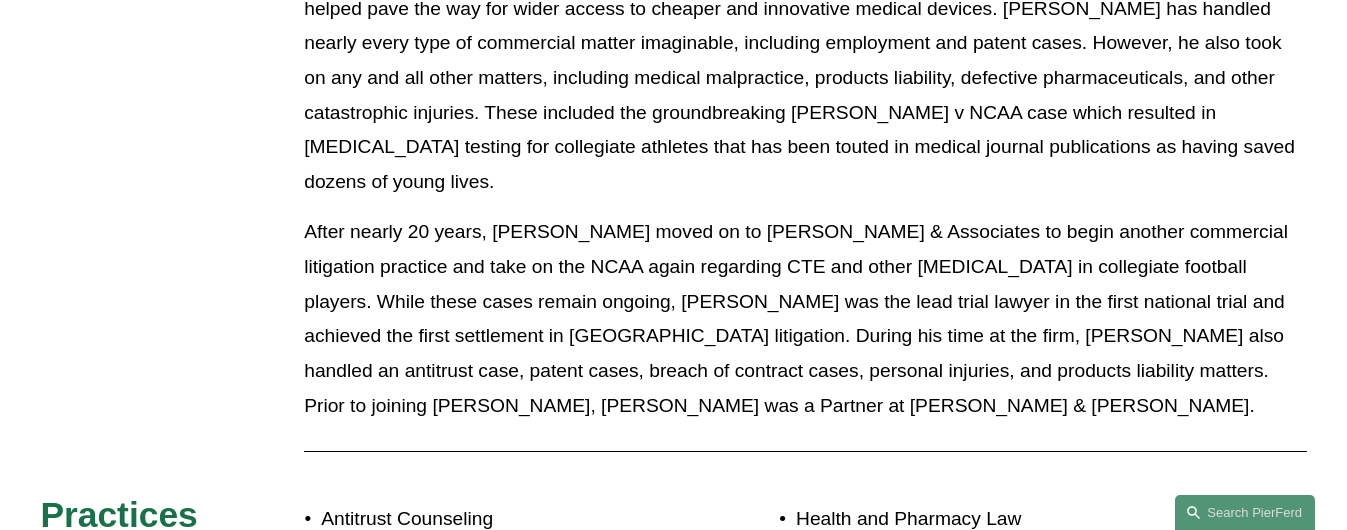 scroll, scrollTop: 1300, scrollLeft: 0, axis: vertical 